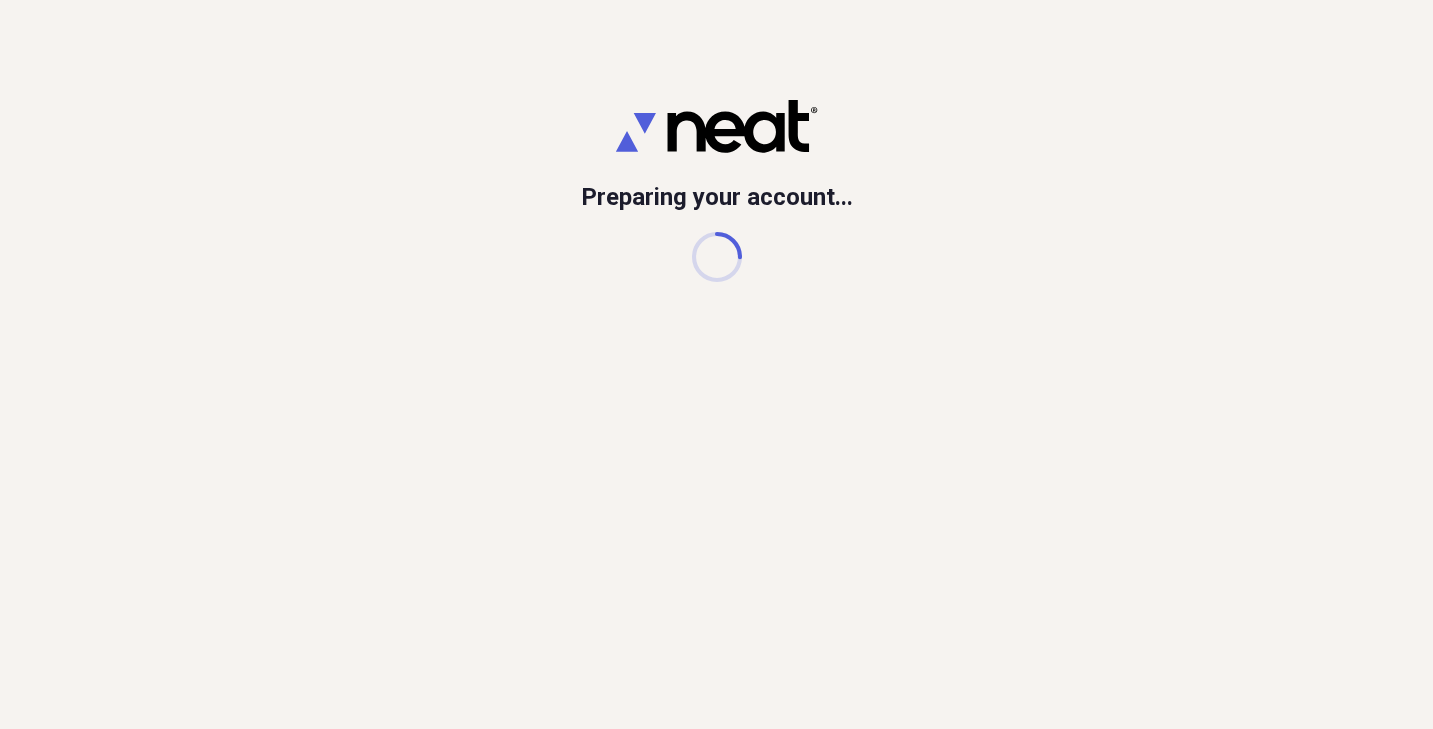 scroll, scrollTop: 0, scrollLeft: 0, axis: both 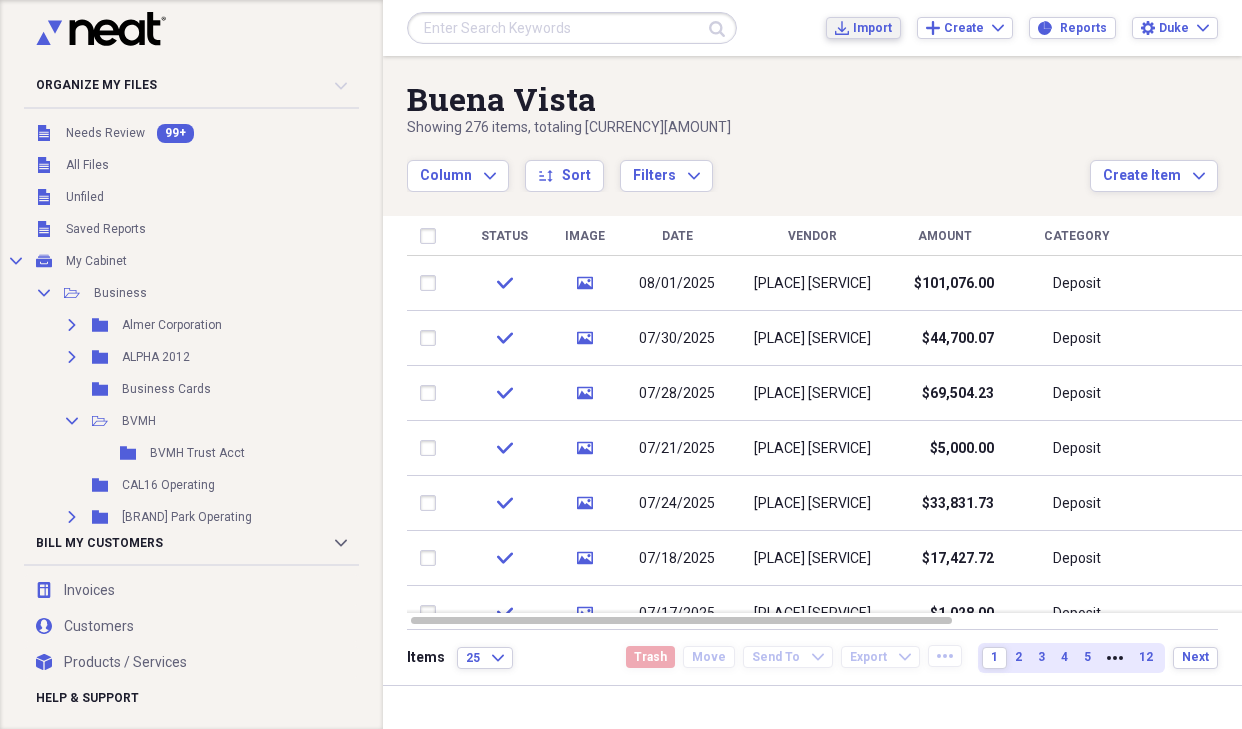 click on "Import" 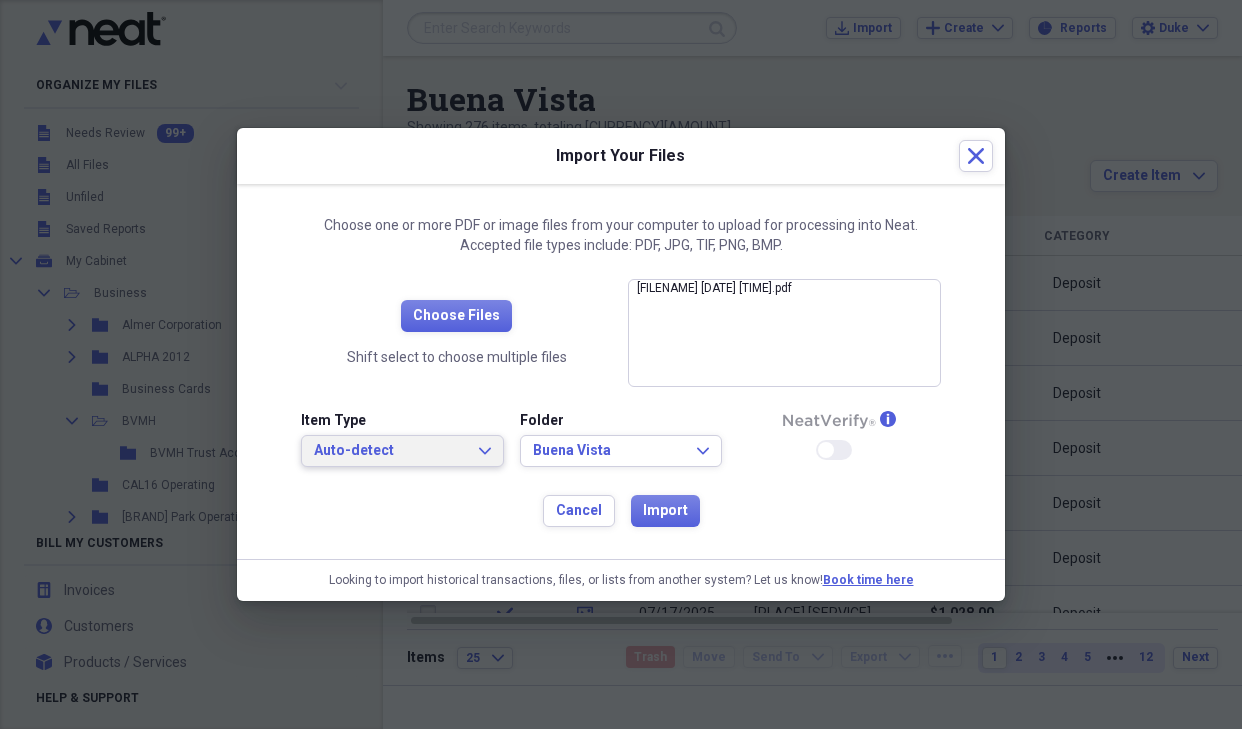 click on "Auto-detect" at bounding box center (390, 451) 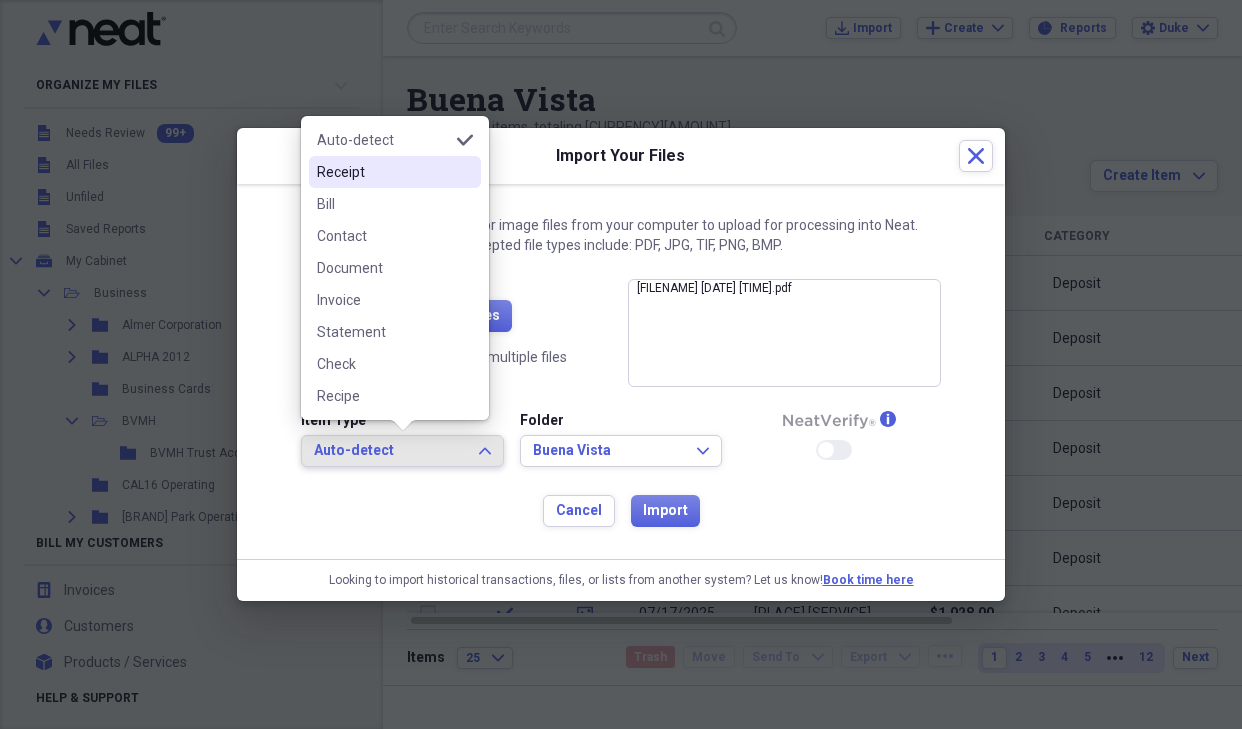 click on "Receipt" at bounding box center (395, 172) 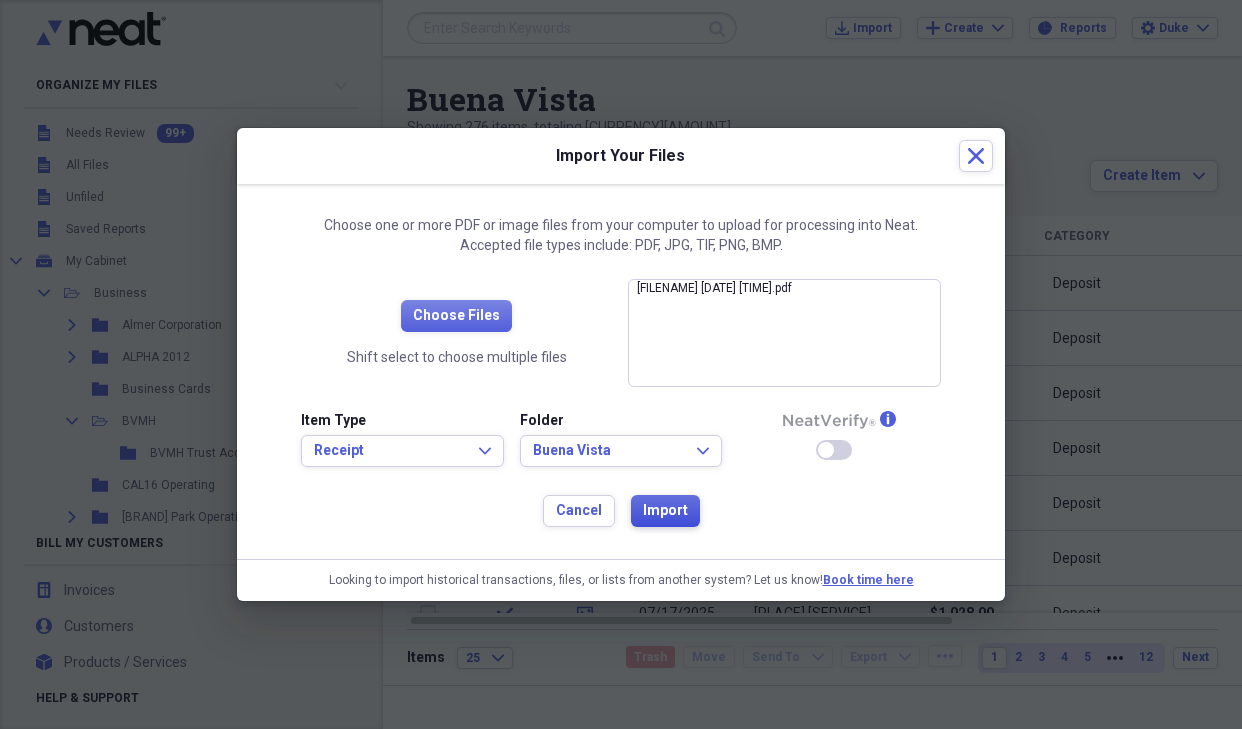 click on "Import" at bounding box center (665, 511) 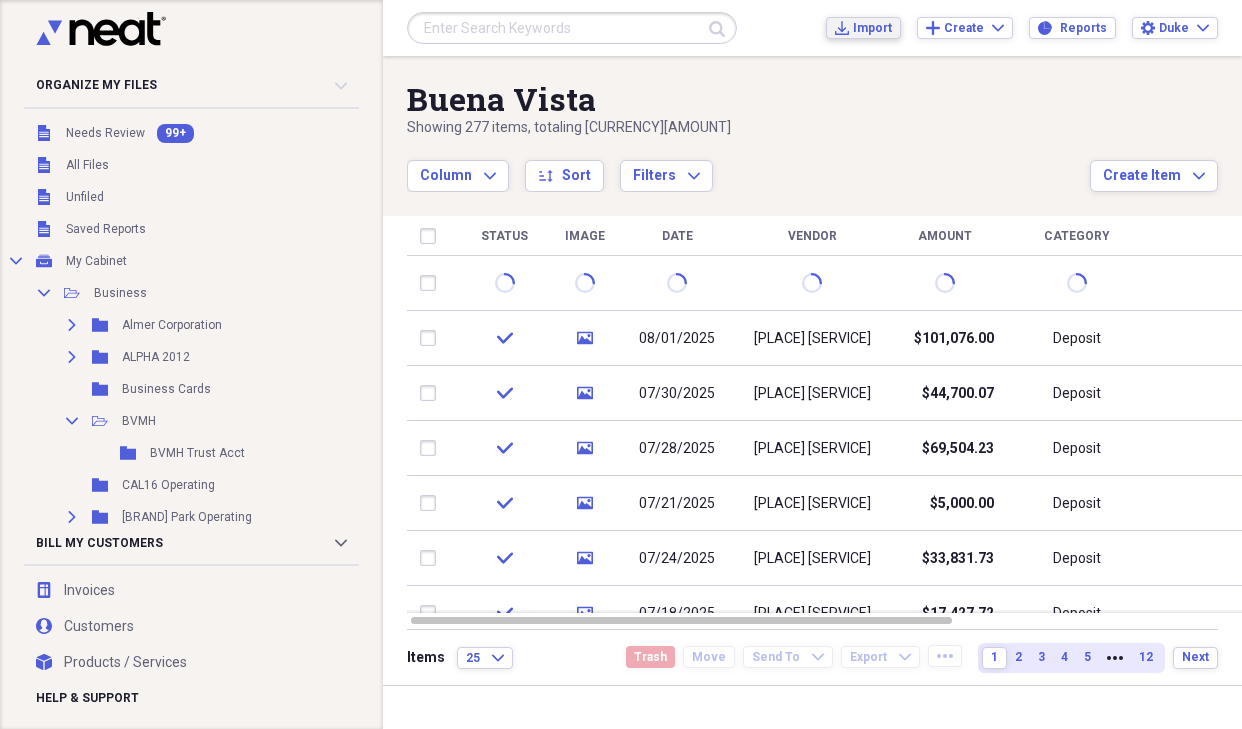 click on "Import" at bounding box center [872, 28] 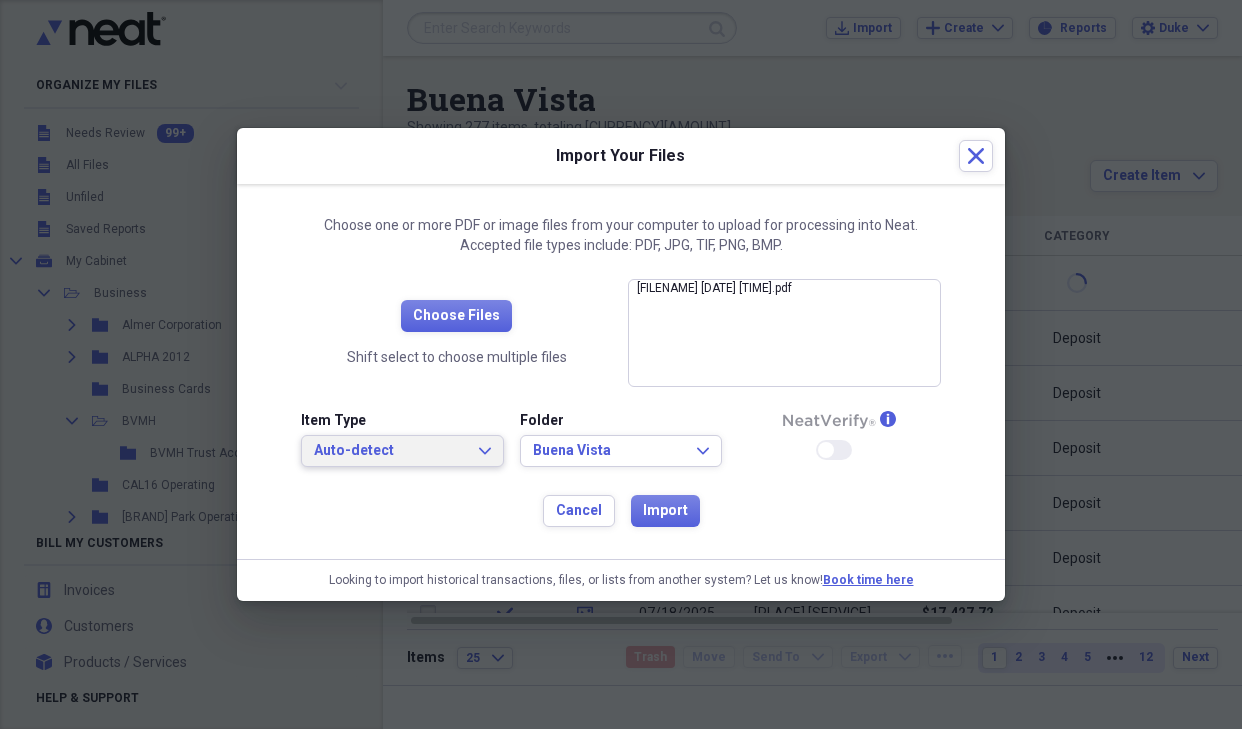 click on "Expand" 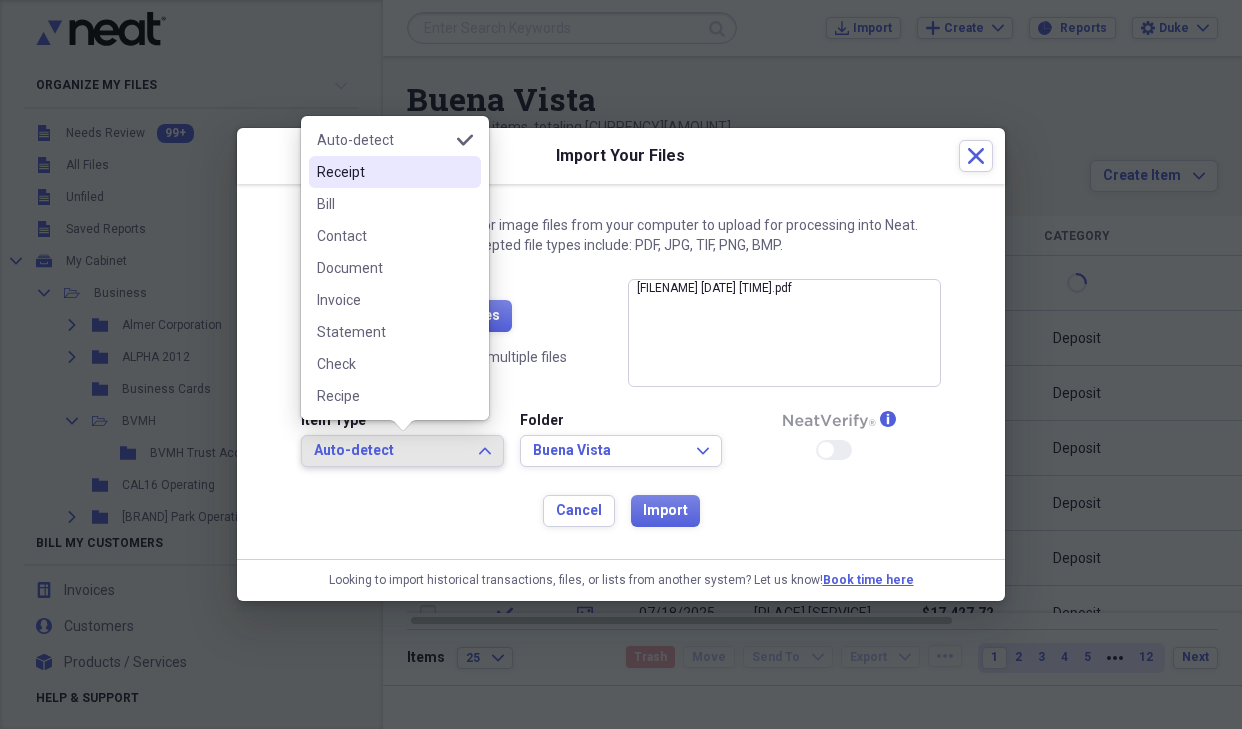 click on "Receipt" at bounding box center (395, 172) 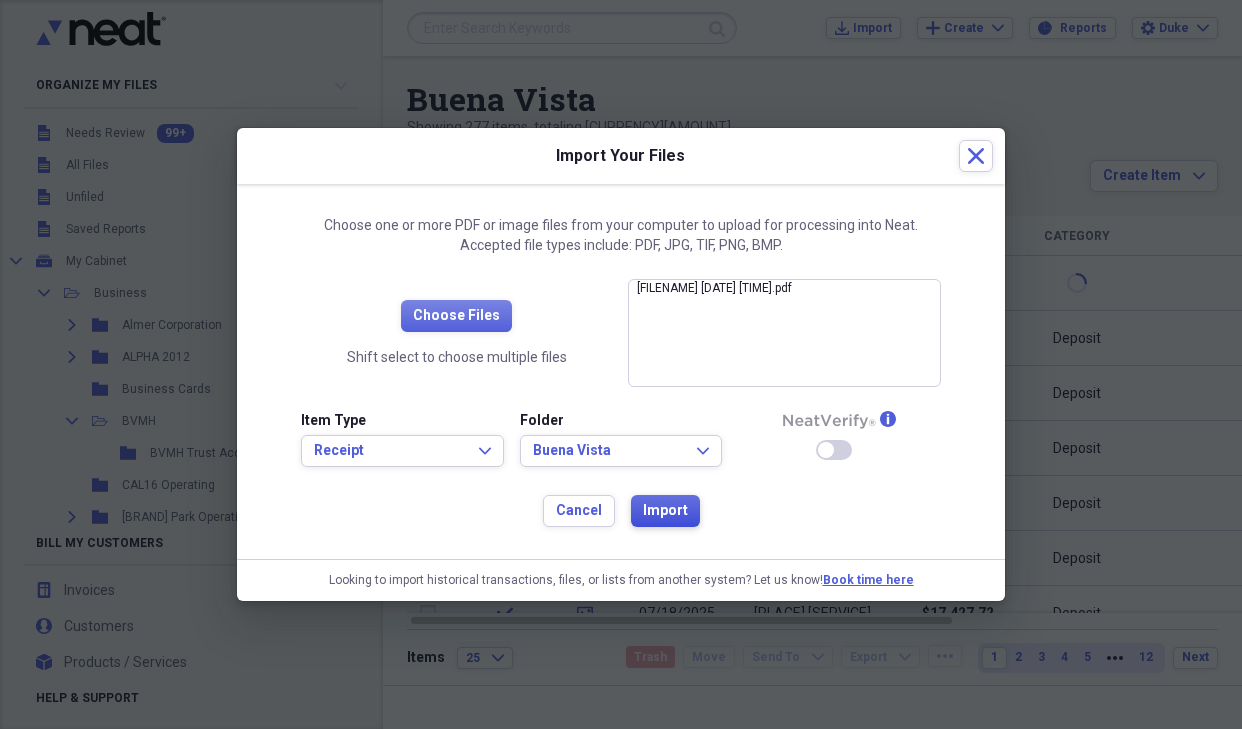 click on "Import" at bounding box center (665, 511) 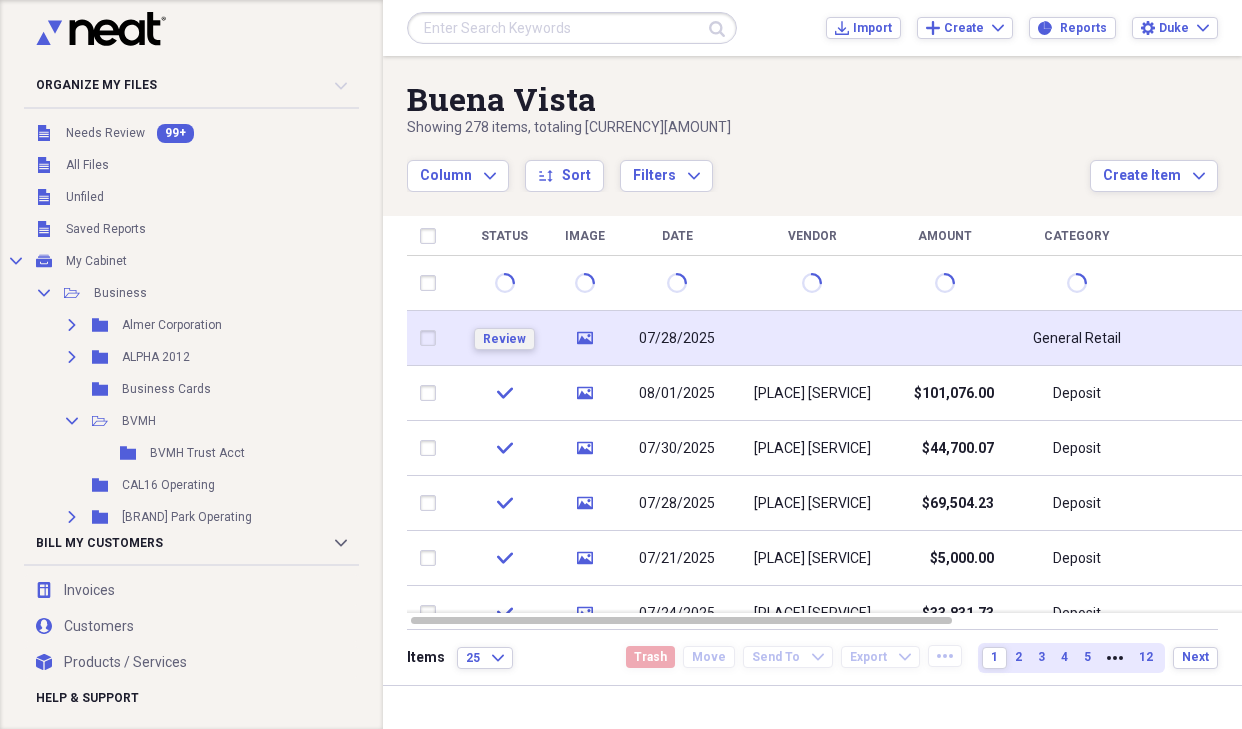 click on "Review" at bounding box center [504, 339] 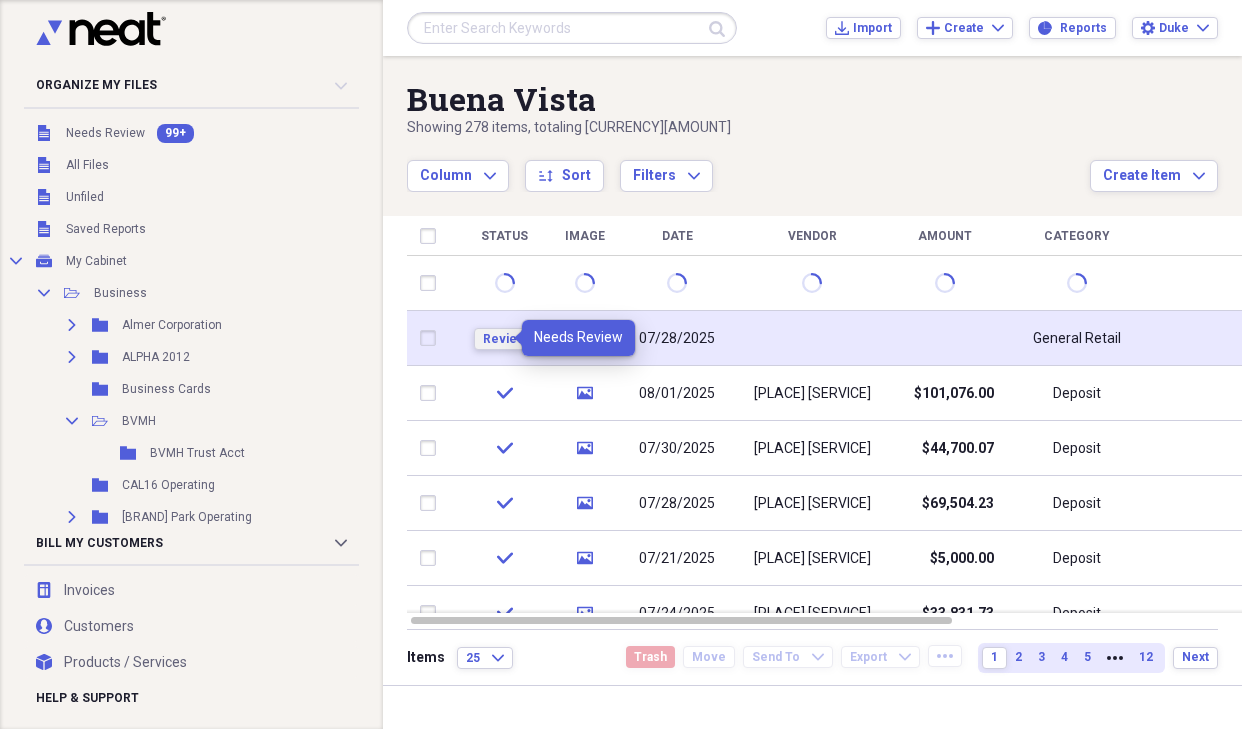 click on "Organize My Files 99+ Collapse Unfiled Needs Review 99+ Unfiled All Files Unfiled Unfiled Unfiled Saved Reports Collapse My Cabinet My Cabinet Add Folder Collapse Open Folder [BRAND] Add Folder Folder Business Cards Add Folder Collapse Open Folder [BRAND] Add Folder Folder [BRAND] Trust Acct Add Folder Folder [CODE] Operating Add Folder Expand Folder [SERVICE] Add Folder Folder [CODE] LLC Add Folder Expand Folder Credit Cards Add Folder Collapse Open Folder Deposits Add Folder Folder [NUMBER] [INITIALS], LLC Add Folder Folder [INITIALS] Add Folder Folder [INITIALS] [BRAND] Add Folder Folder [INITIALS] New Savings Add Folder Folder [INITIALS] Trust Add Folder Folder [BRAND] Add Folder Folder [PLACE] Add Folder Folder [PLACE] Trust Acct Add Folder Folder [CODE], LLC Add Folder Folder Consultant's Add Folder Folder [BRAND] Add Folder Folder [BRAND] Add Folder Folder Final Draft Folder" at bounding box center [621, 364] 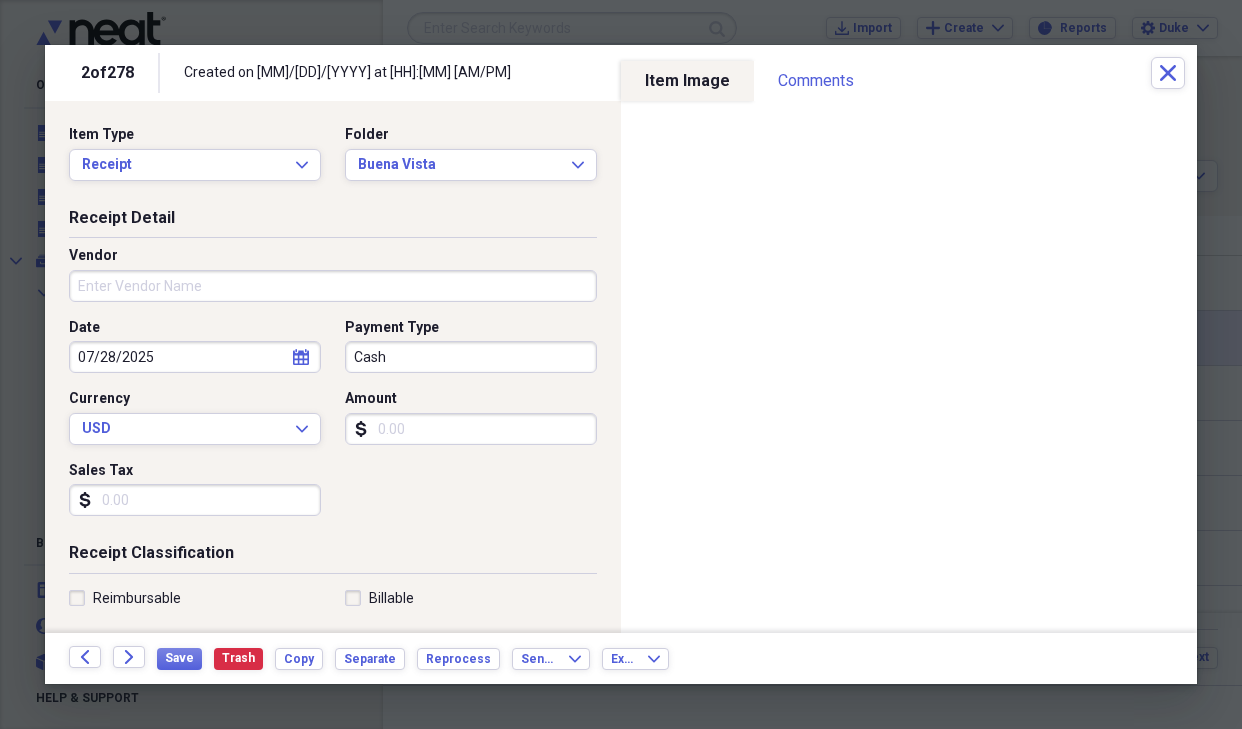 click on "Vendor" at bounding box center (333, 286) 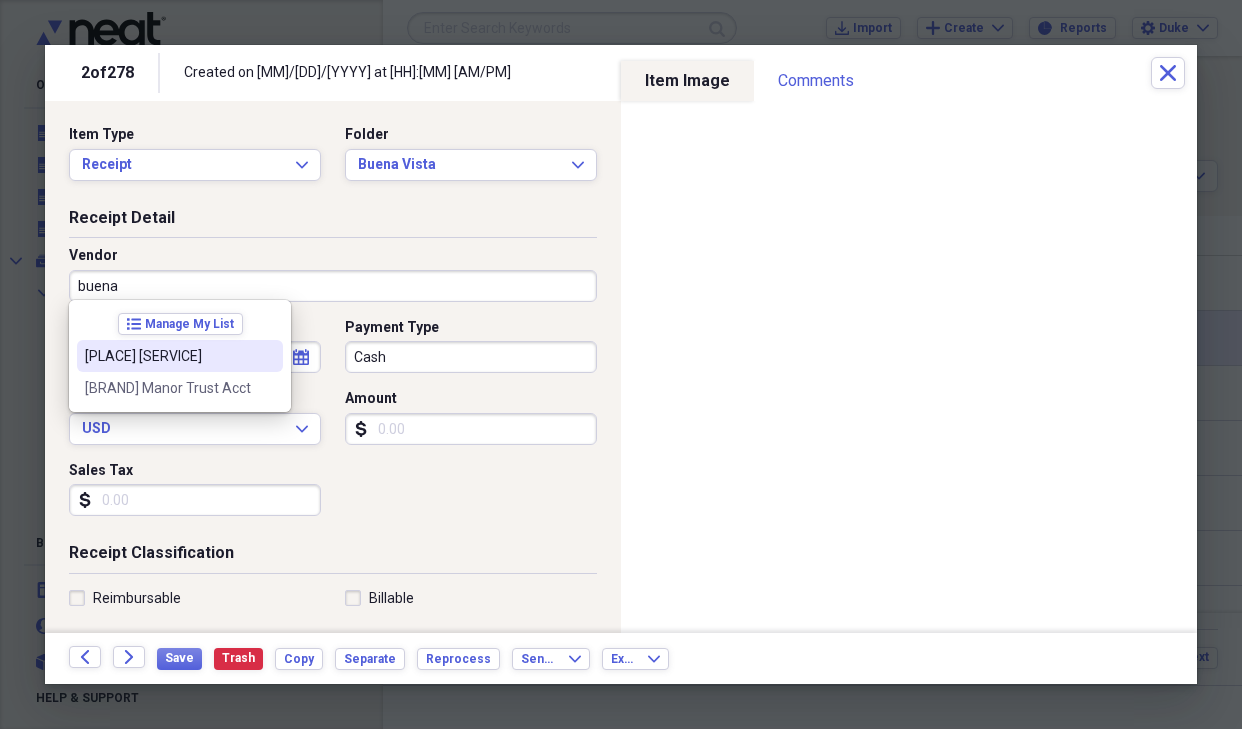 click at bounding box center [267, 356] 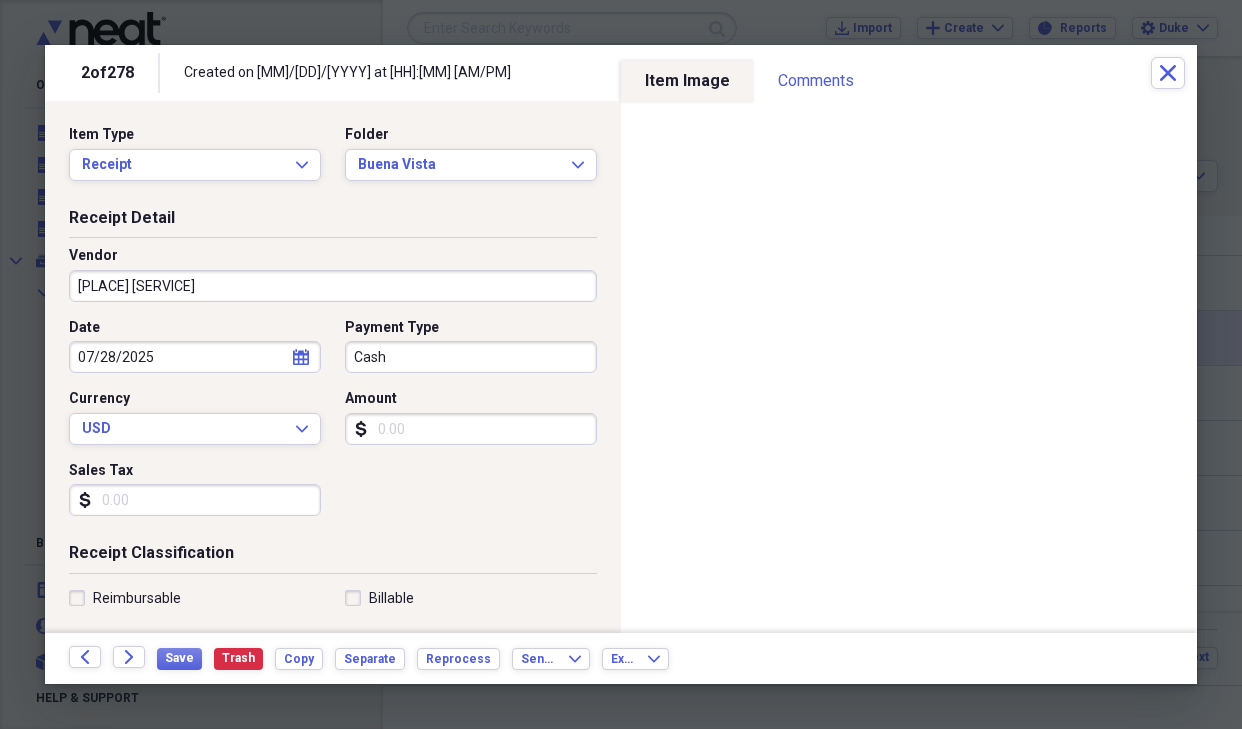 type on "Deposit" 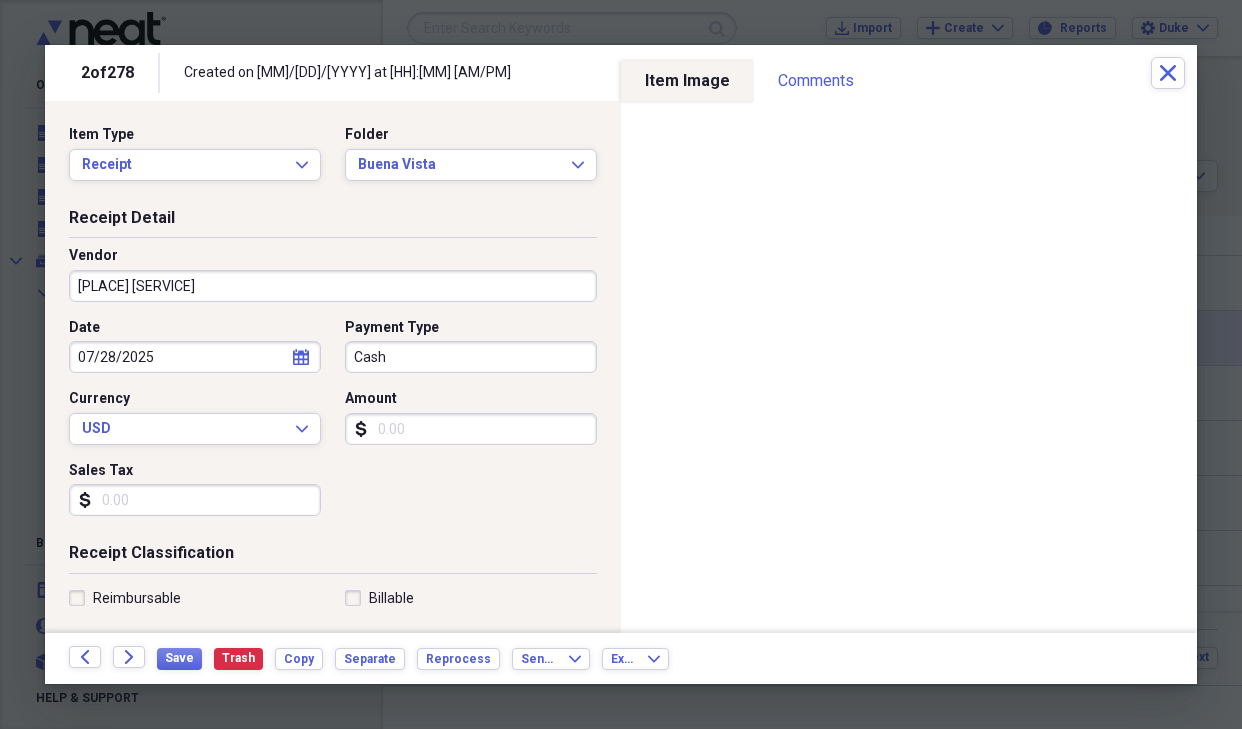 click on "Cash" at bounding box center (471, 357) 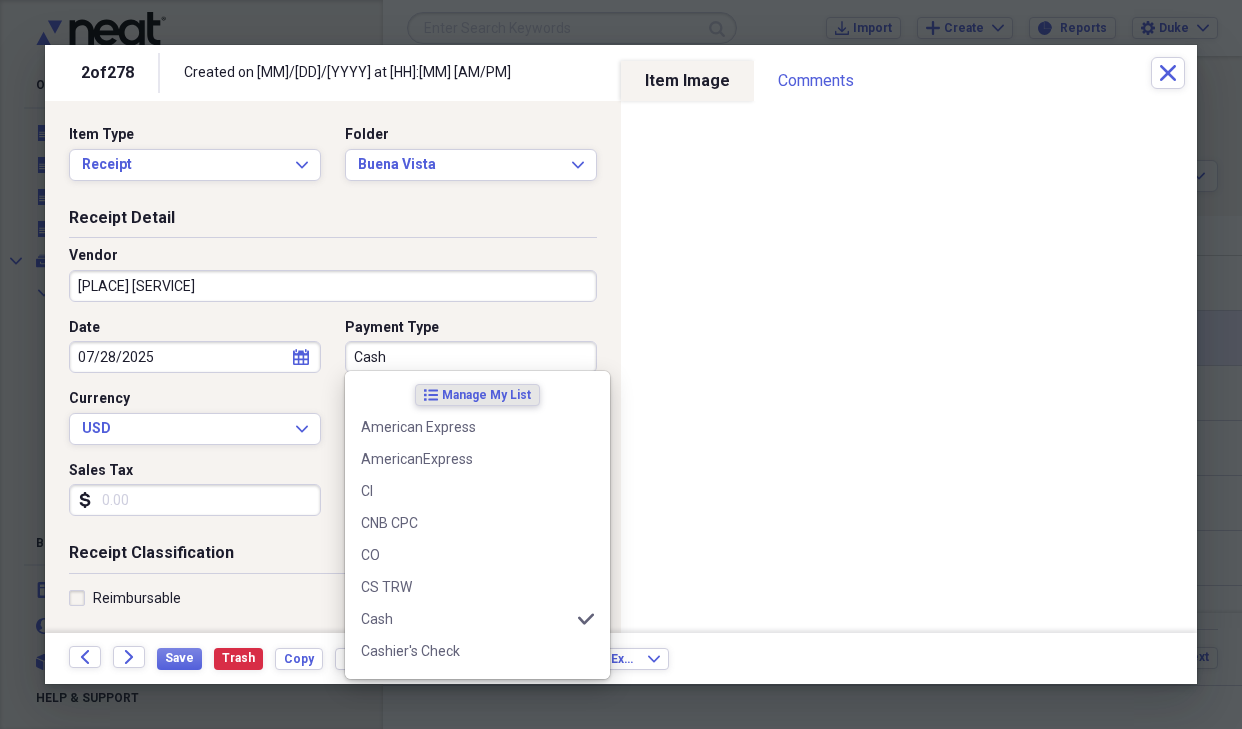 click on "Cash" at bounding box center [471, 357] 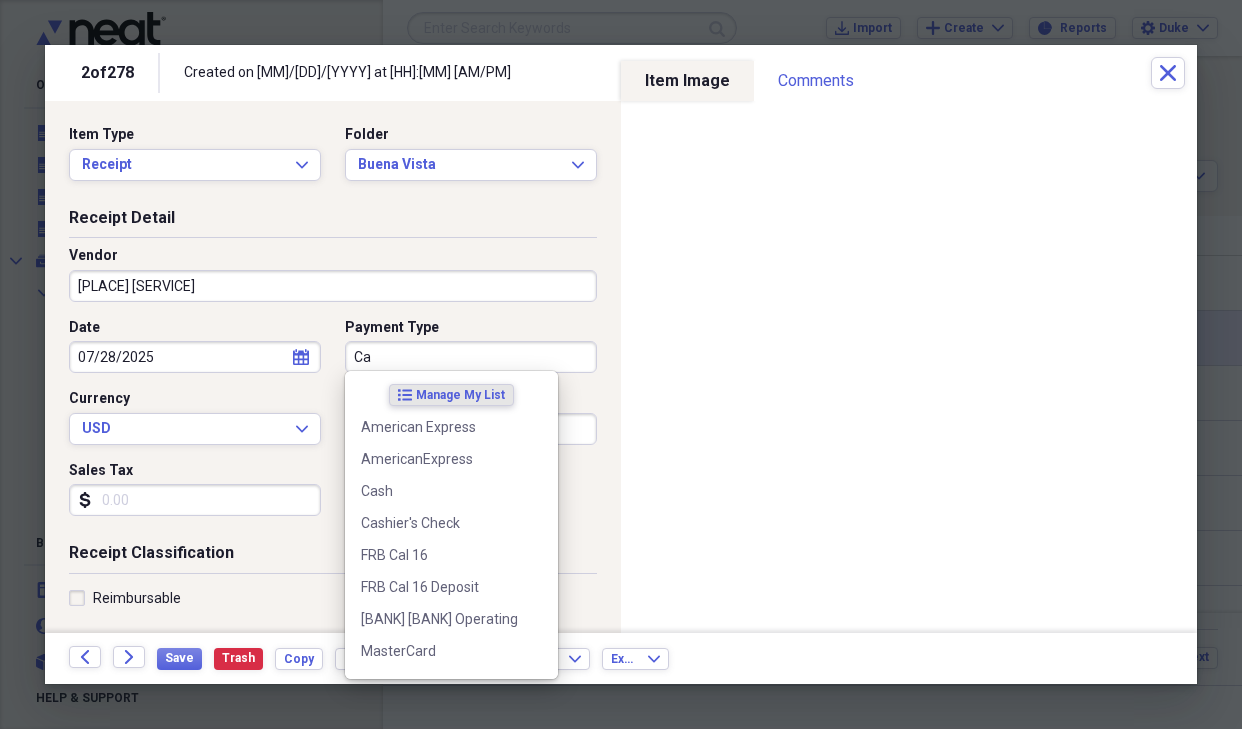 type on "C" 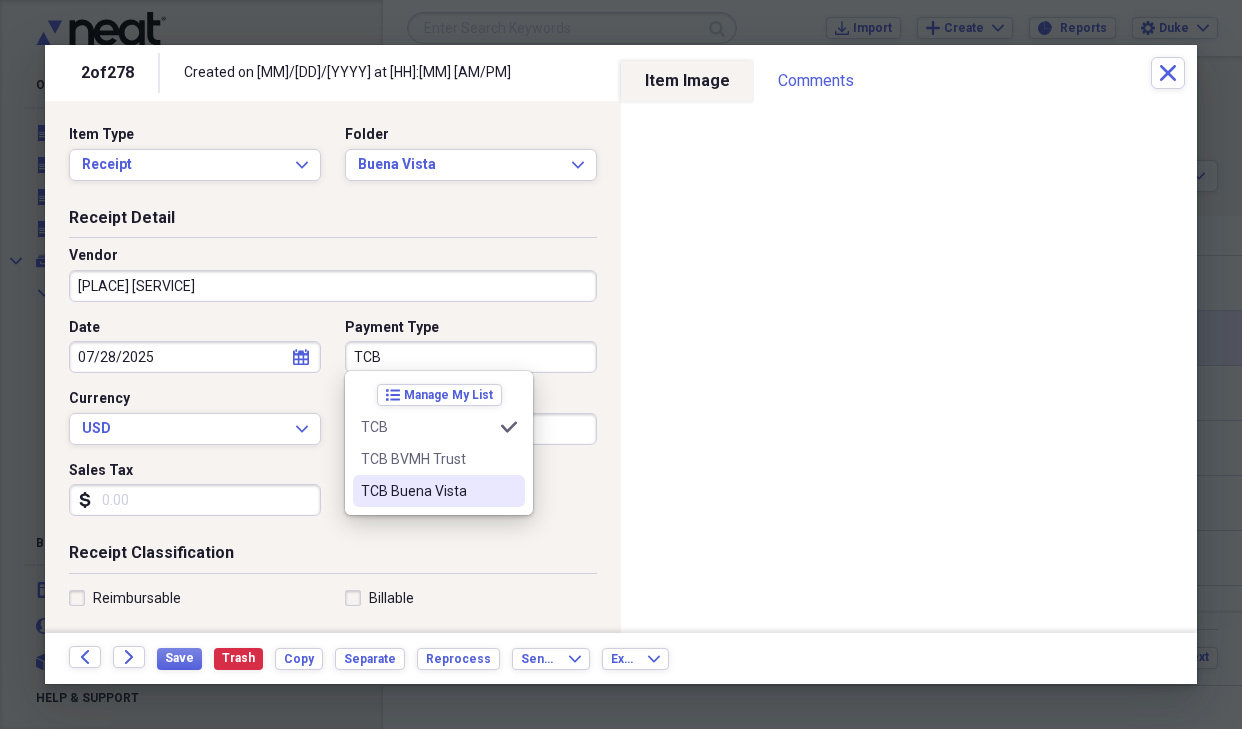 click on "TCB Buena Vista" at bounding box center [427, 491] 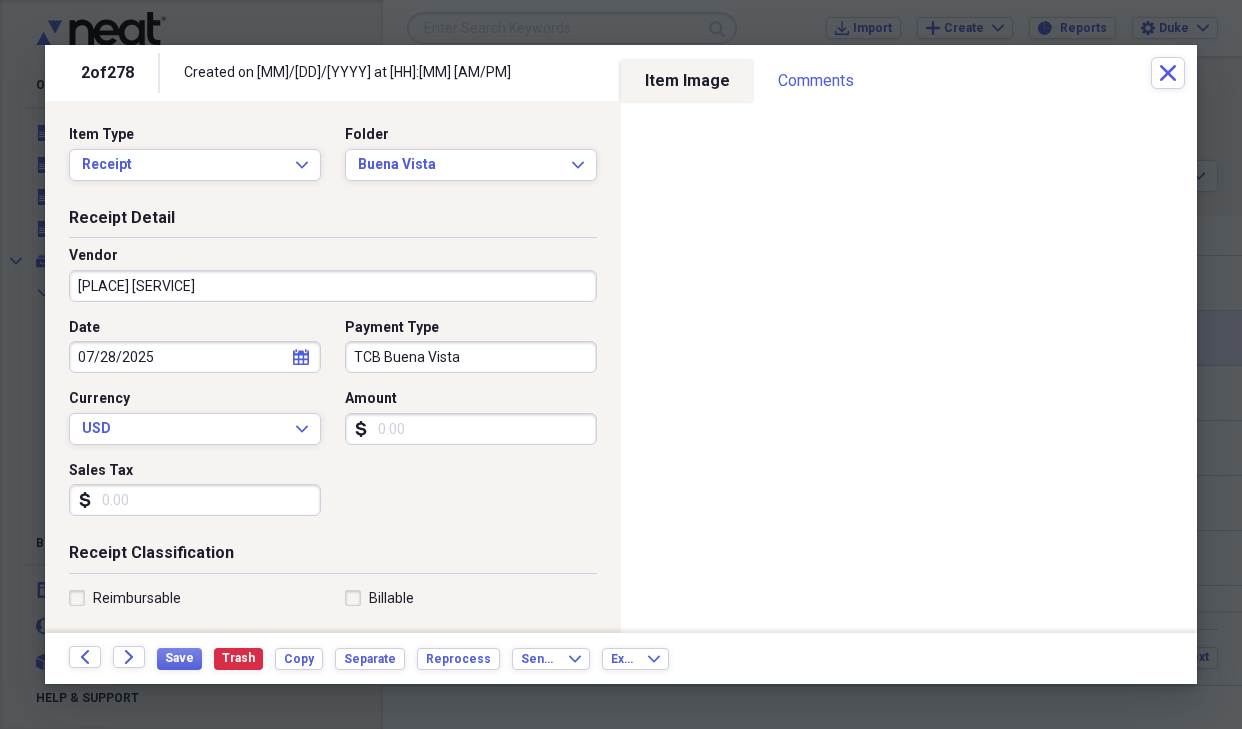 click on "Amount" at bounding box center (471, 429) 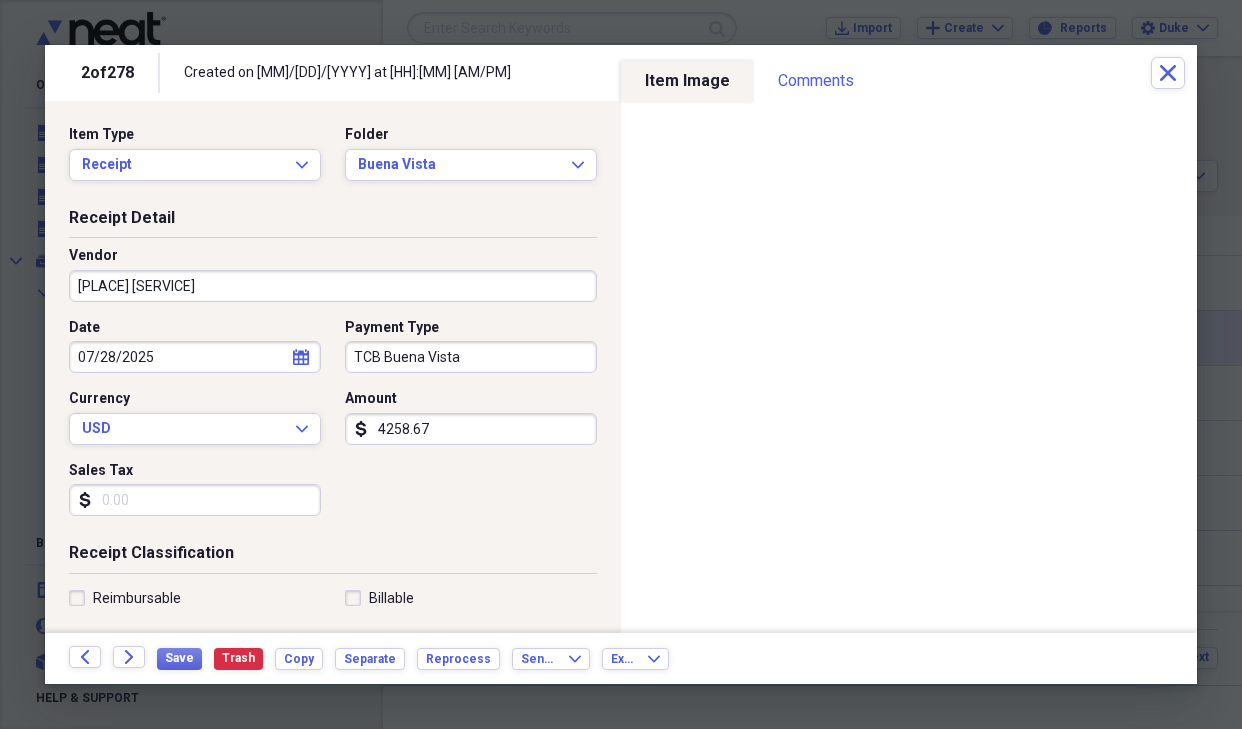 type on "[NUMBER].[NUMBER]" 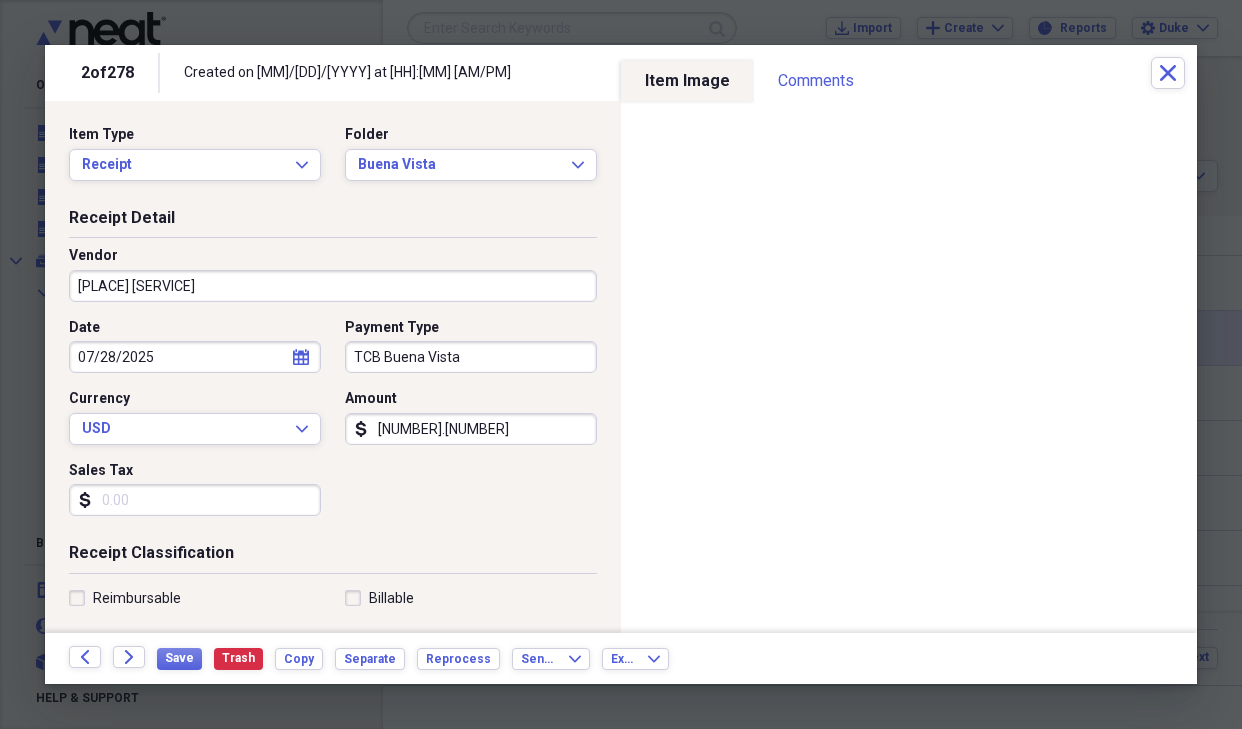 click on "07/28/2025" at bounding box center [195, 357] 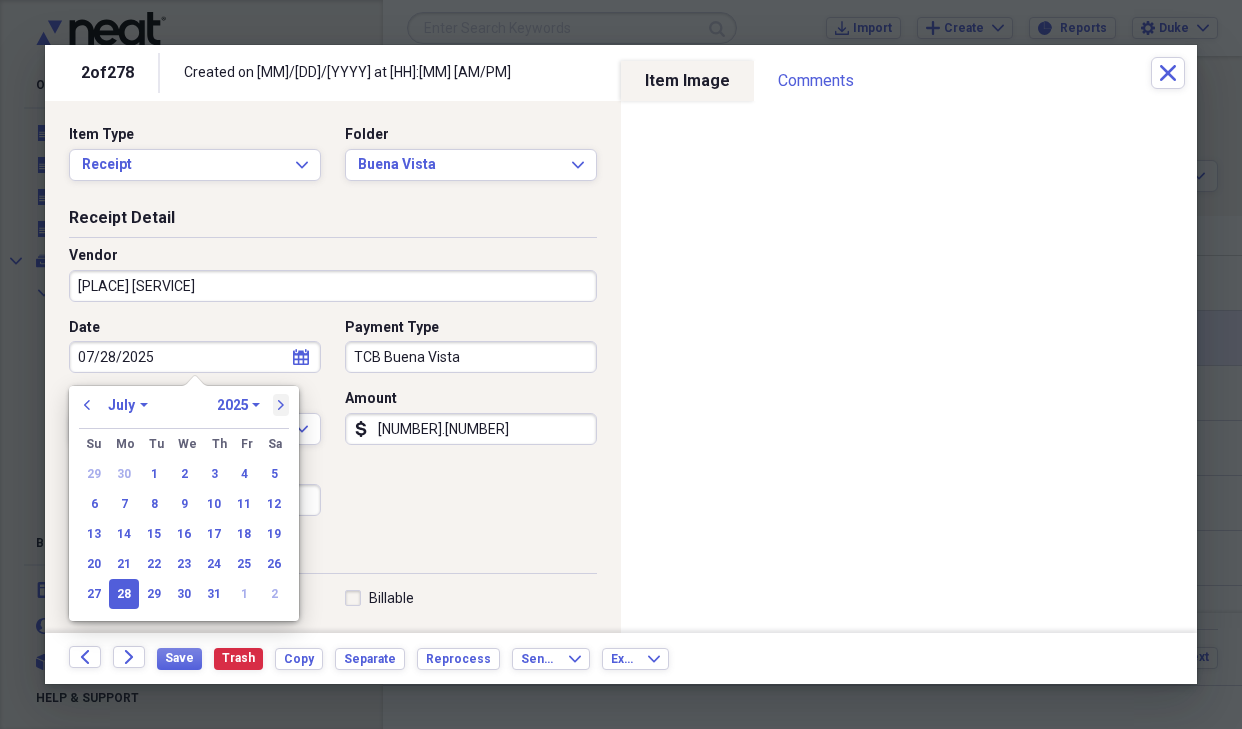click on "next" at bounding box center [281, 405] 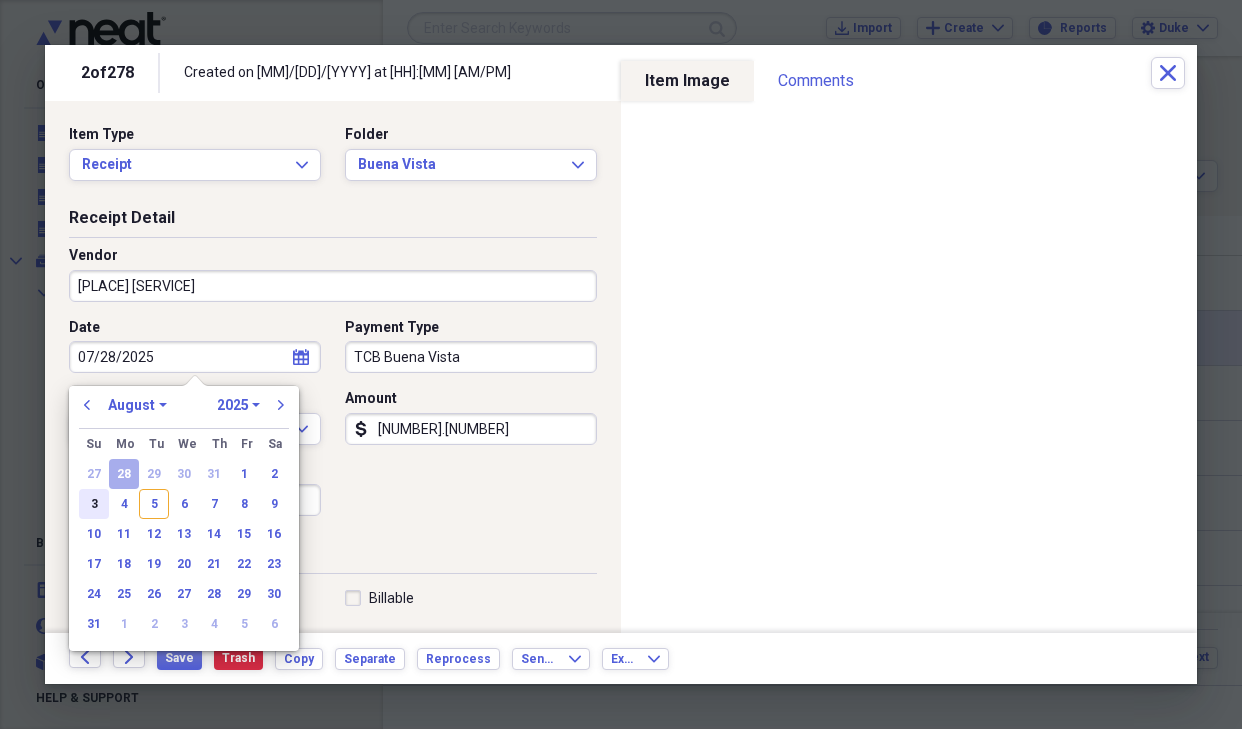 click on "3" at bounding box center [94, 504] 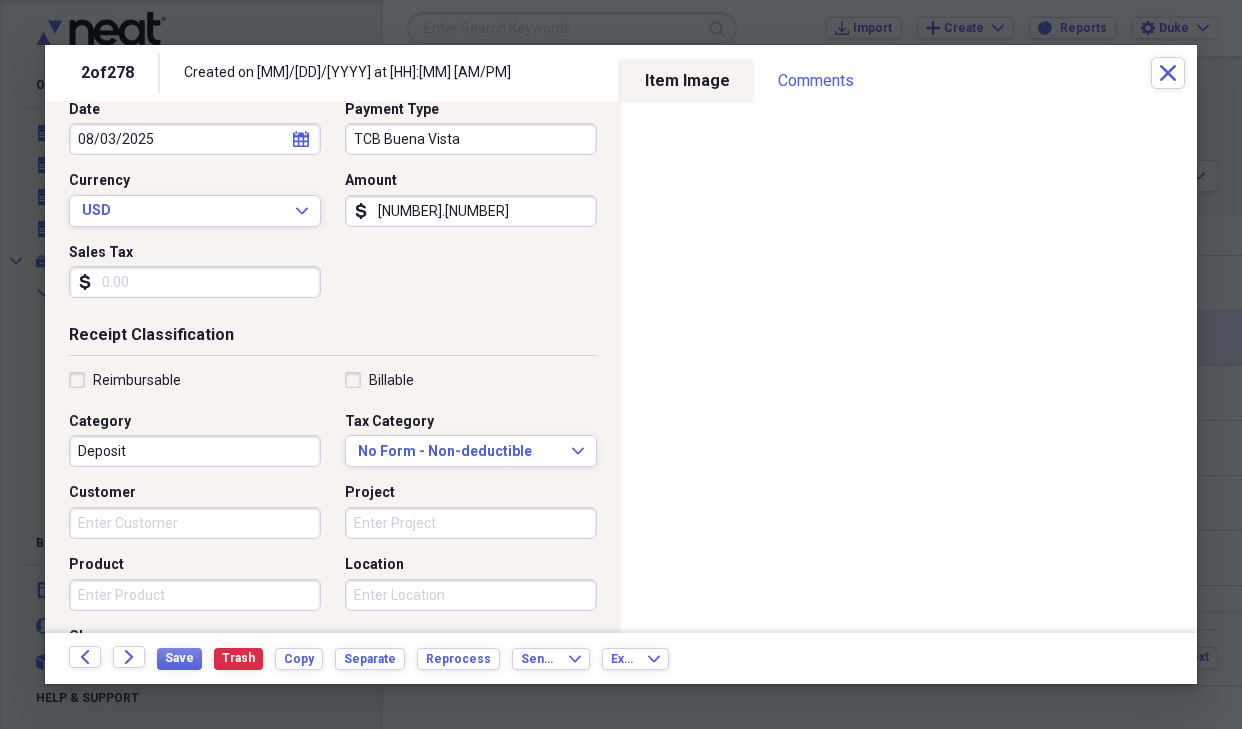 scroll, scrollTop: 223, scrollLeft: 0, axis: vertical 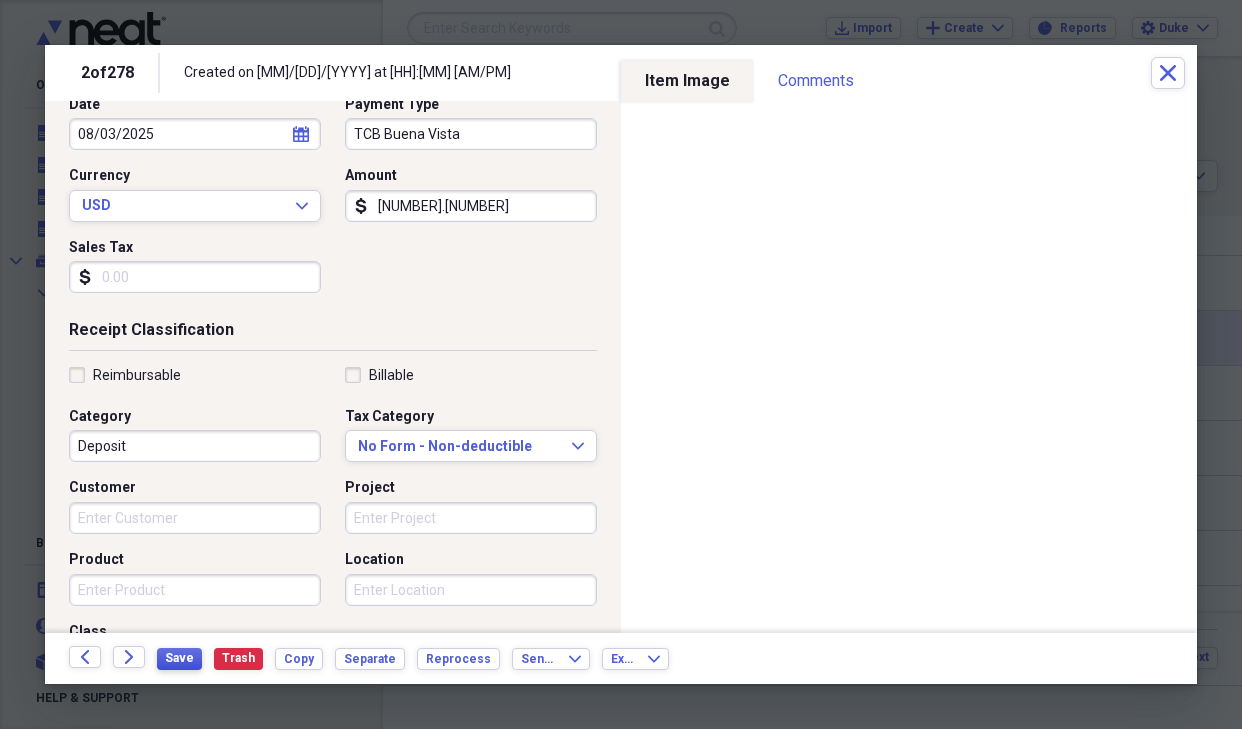 click on "Save" at bounding box center (179, 658) 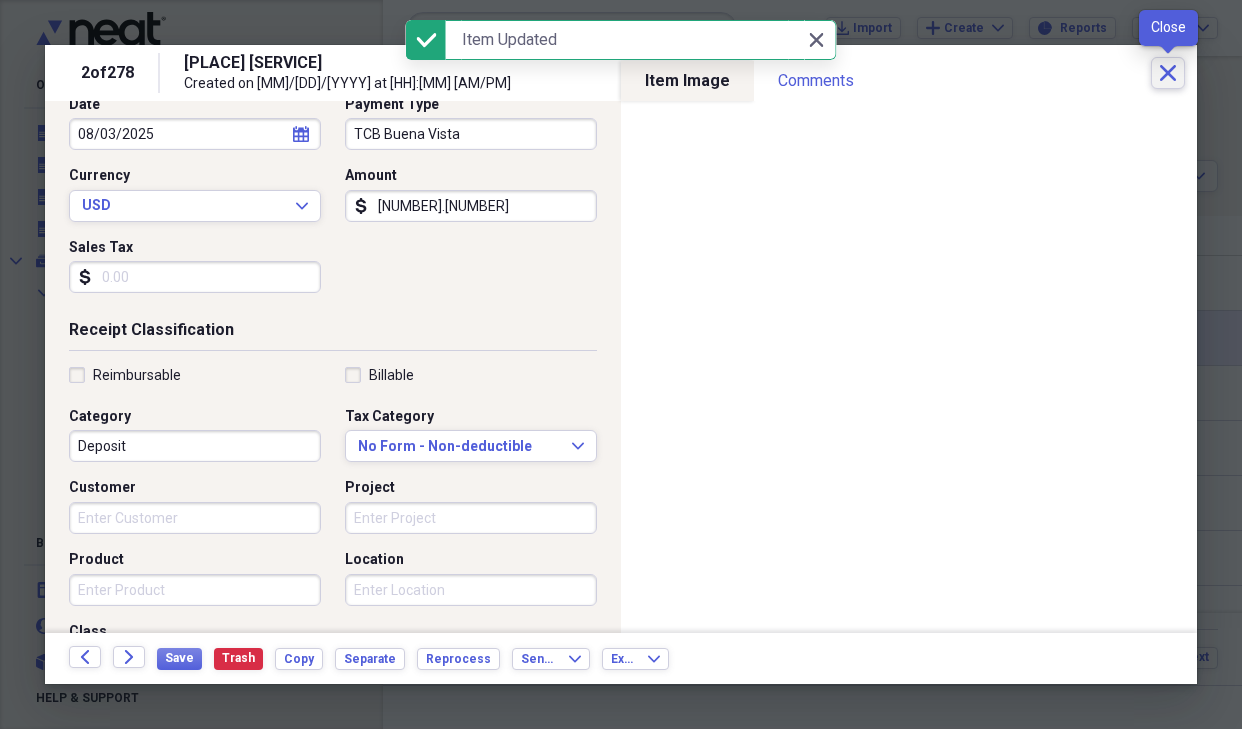 click 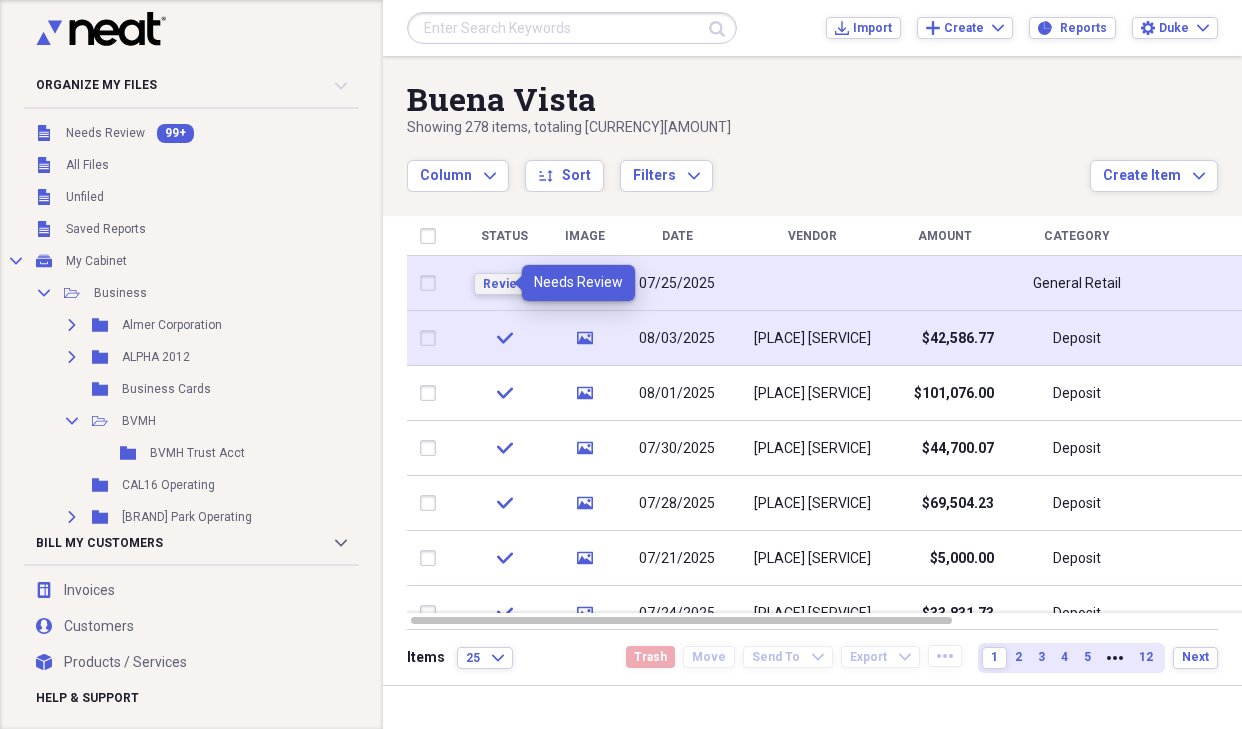 click on "Review" at bounding box center (504, 284) 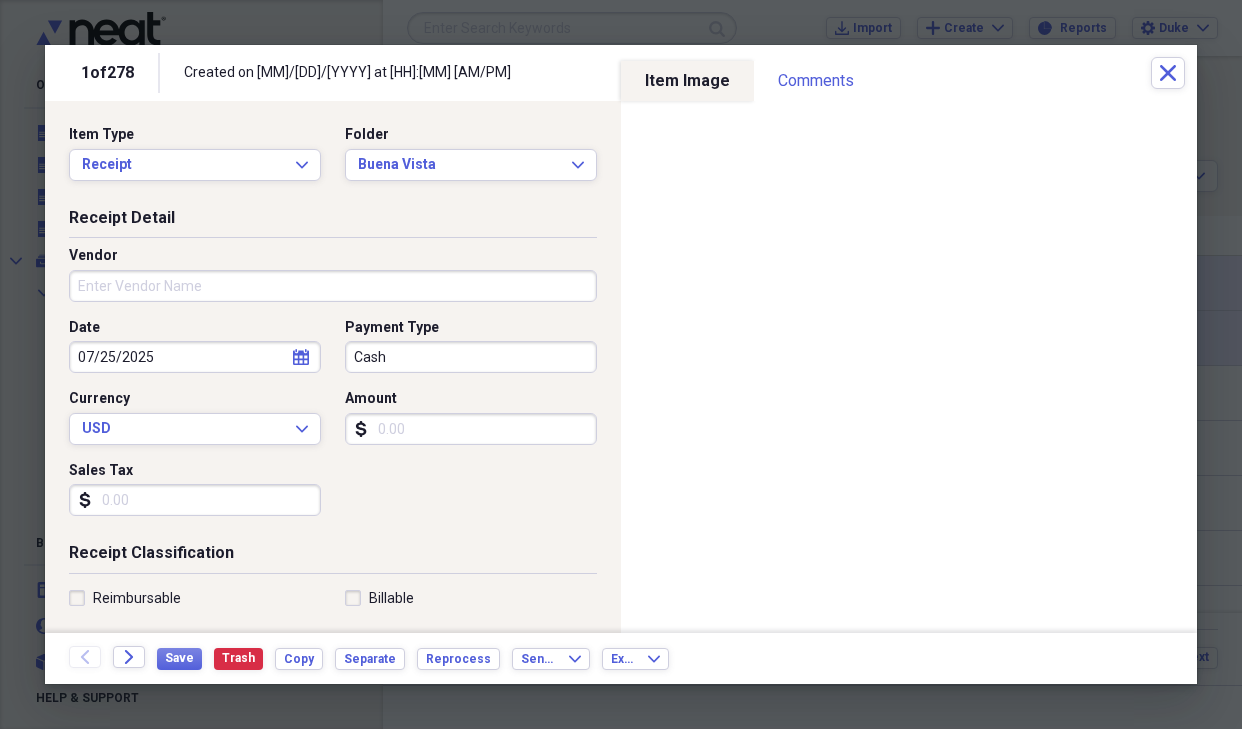 click on "Vendor" at bounding box center [333, 286] 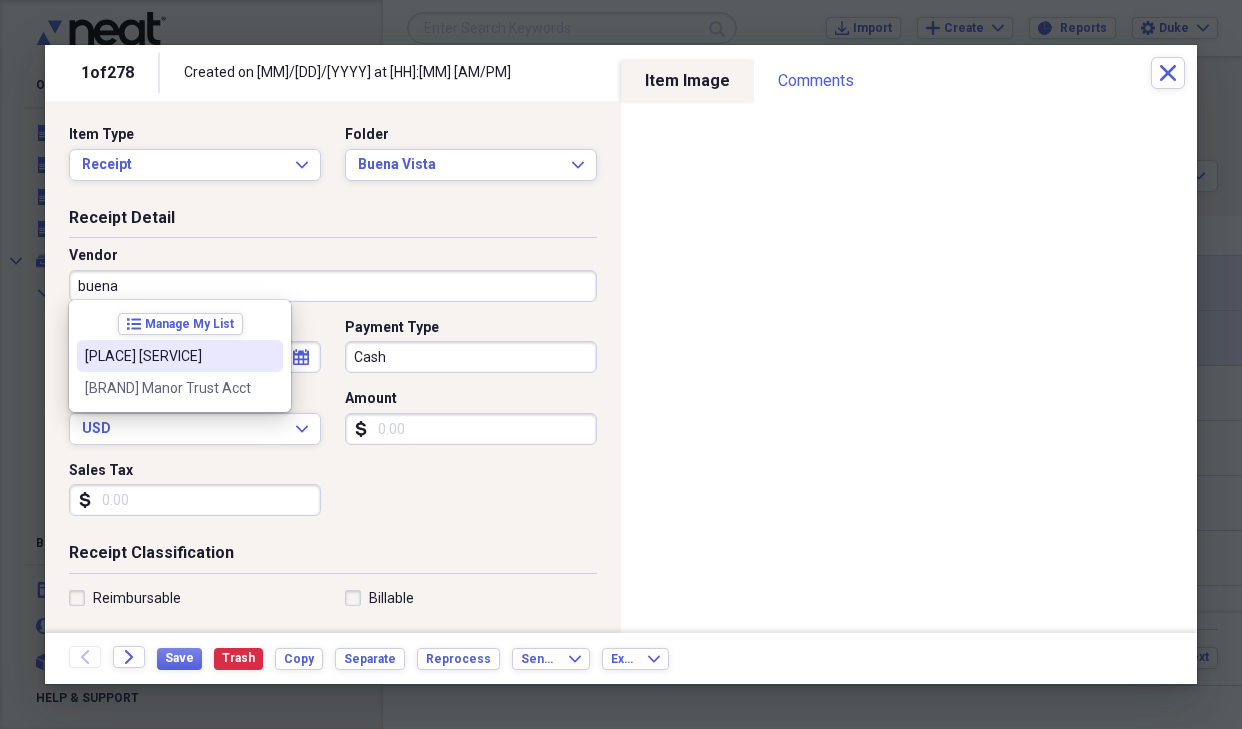 click on "[PLACE] [SERVICE]" at bounding box center (168, 356) 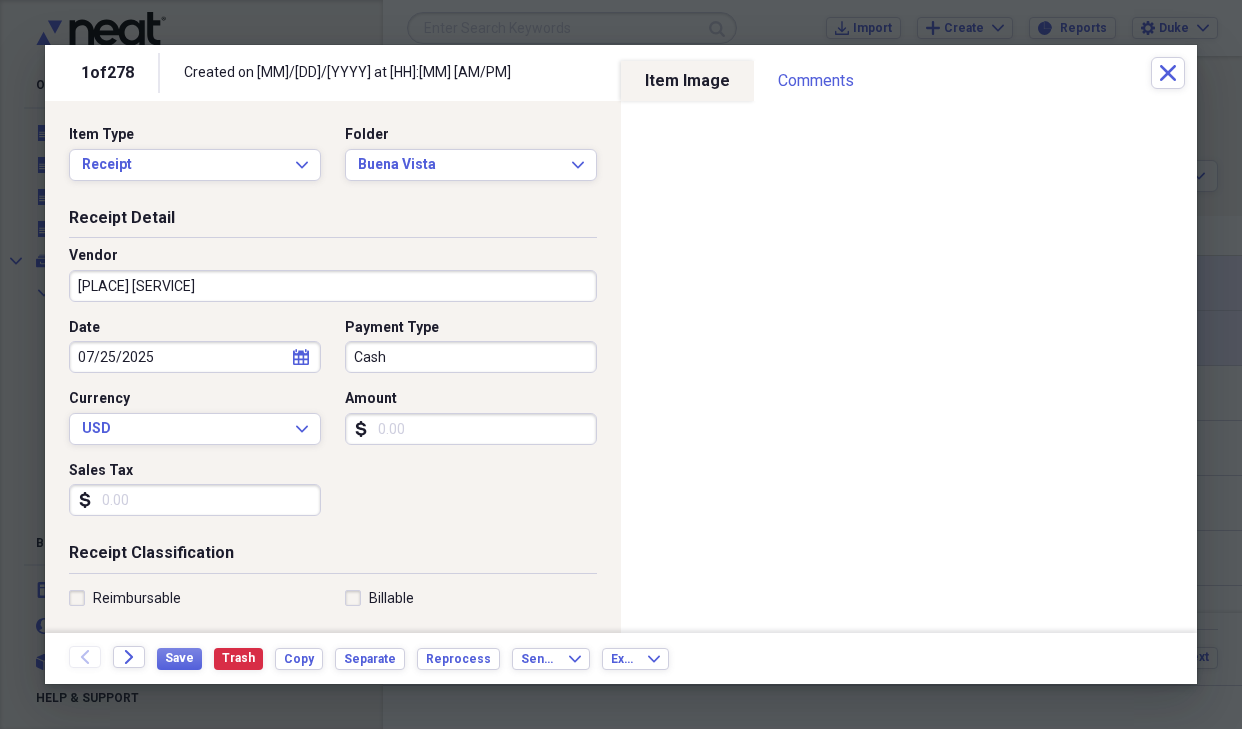 type on "Deposit" 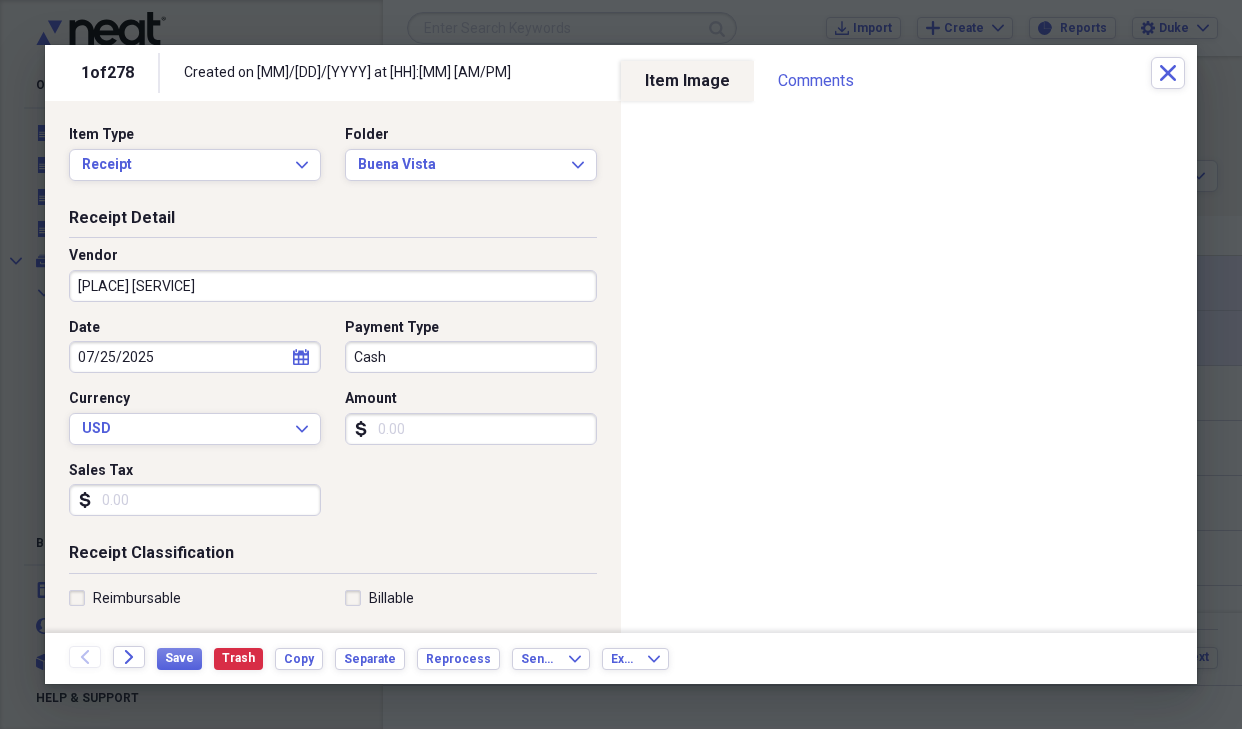 click on "Cash" at bounding box center [471, 357] 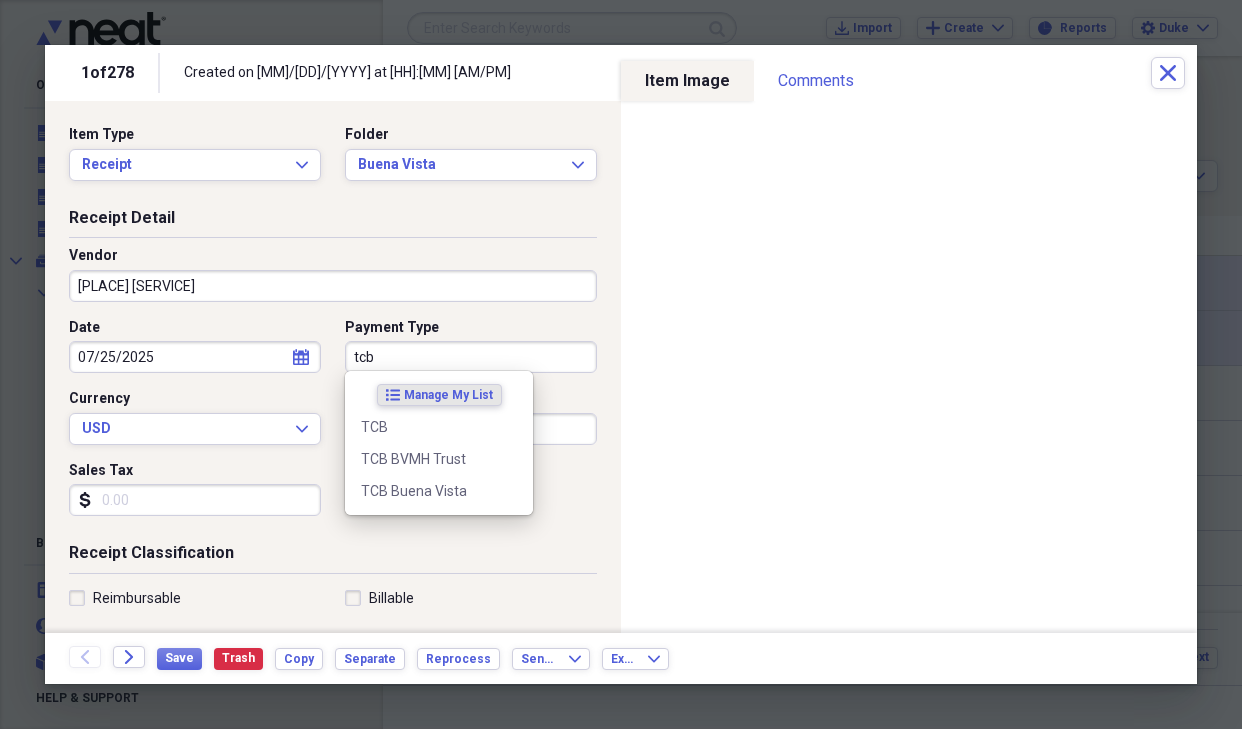 type on "tub" 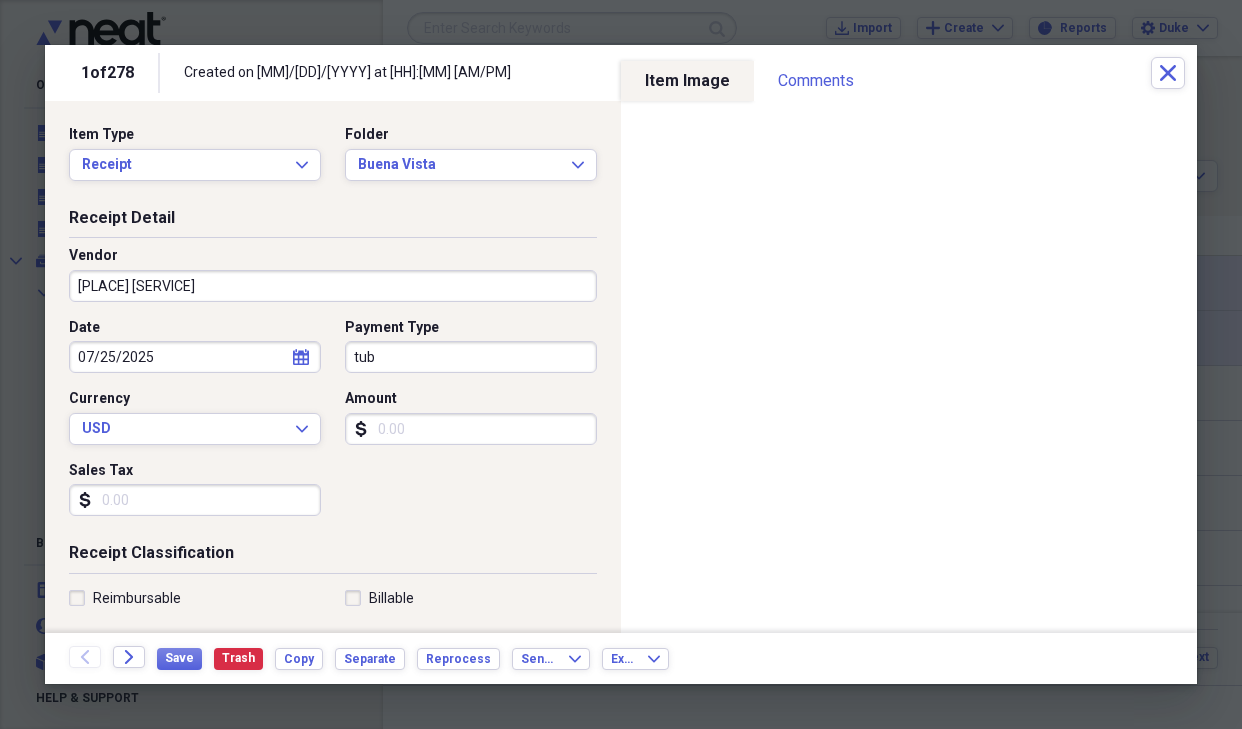 drag, startPoint x: 392, startPoint y: 387, endPoint x: 396, endPoint y: 490, distance: 103.077644 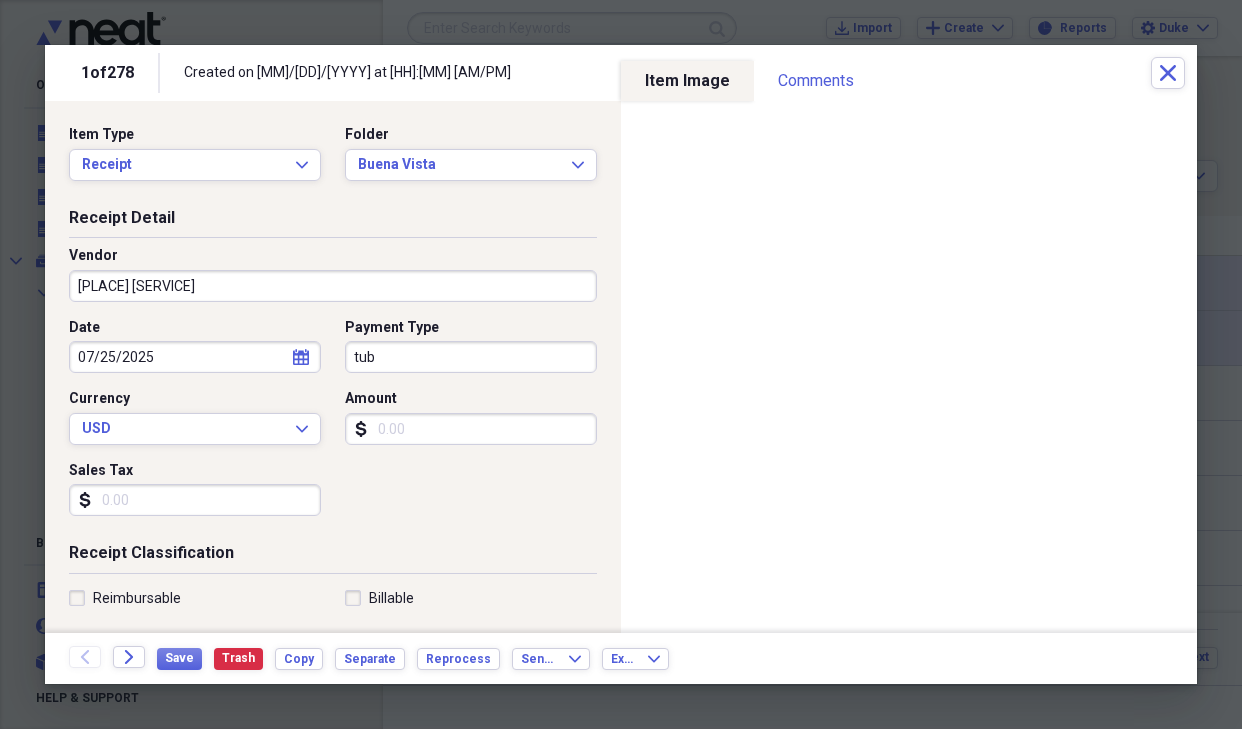 click on "Amount" at bounding box center (471, 429) 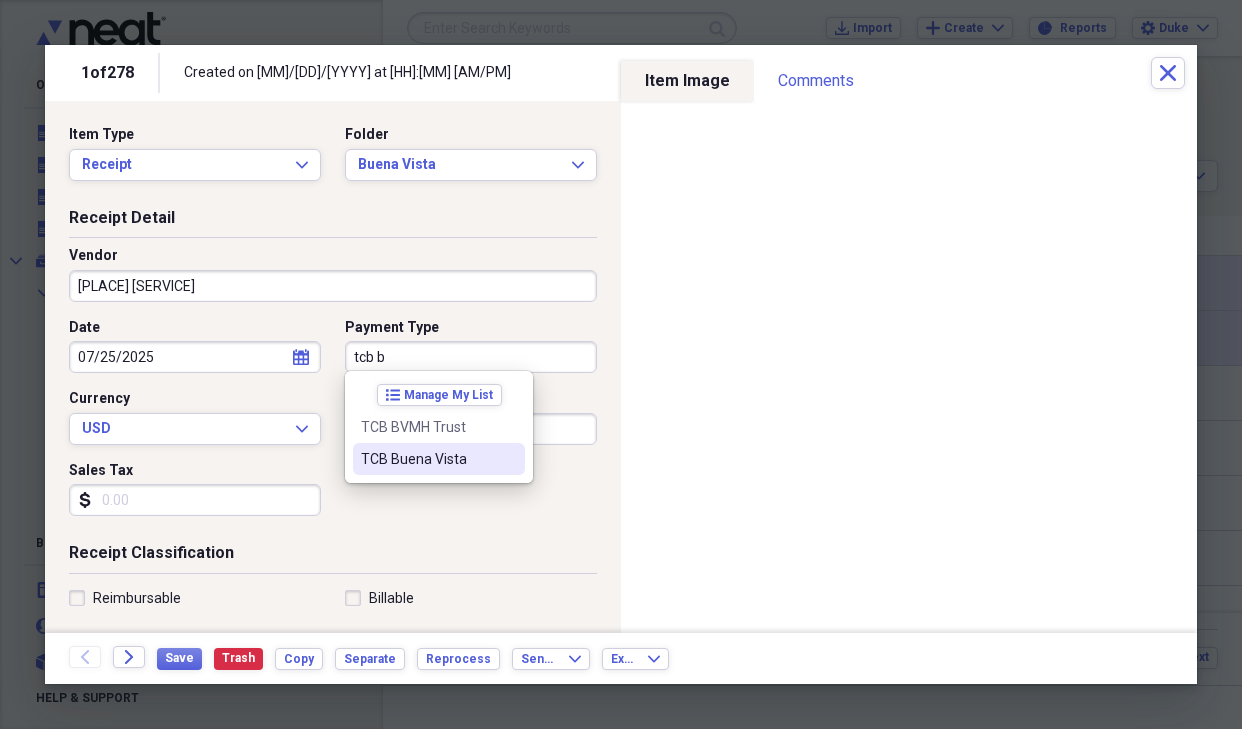 click on "TCB Buena Vista" at bounding box center [427, 459] 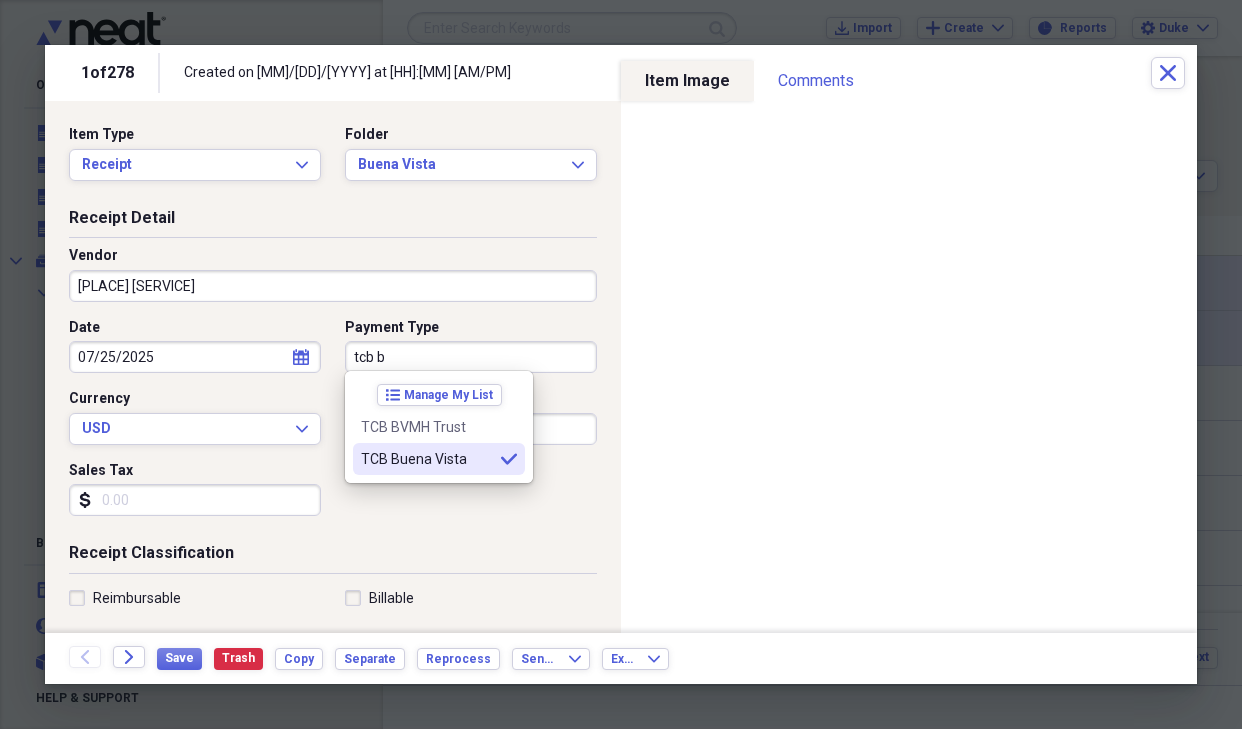 type on "TCB Buena Vista" 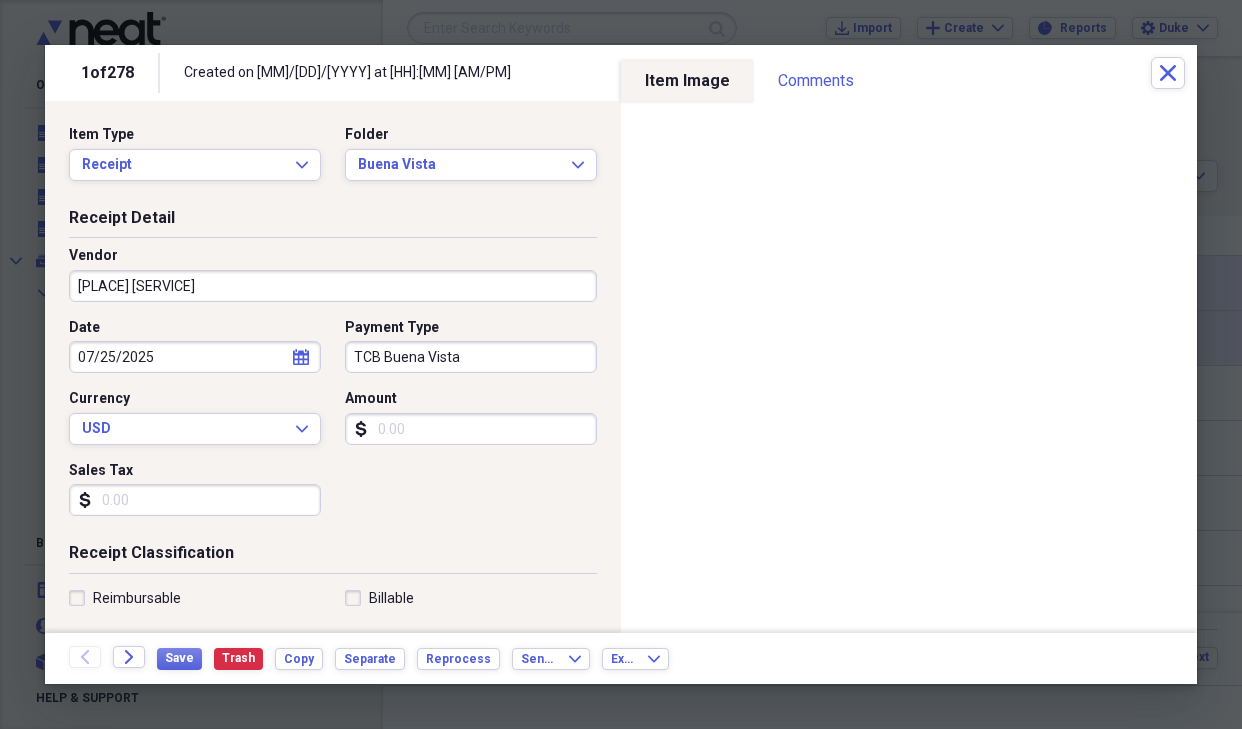 click on "Amount" at bounding box center [471, 429] 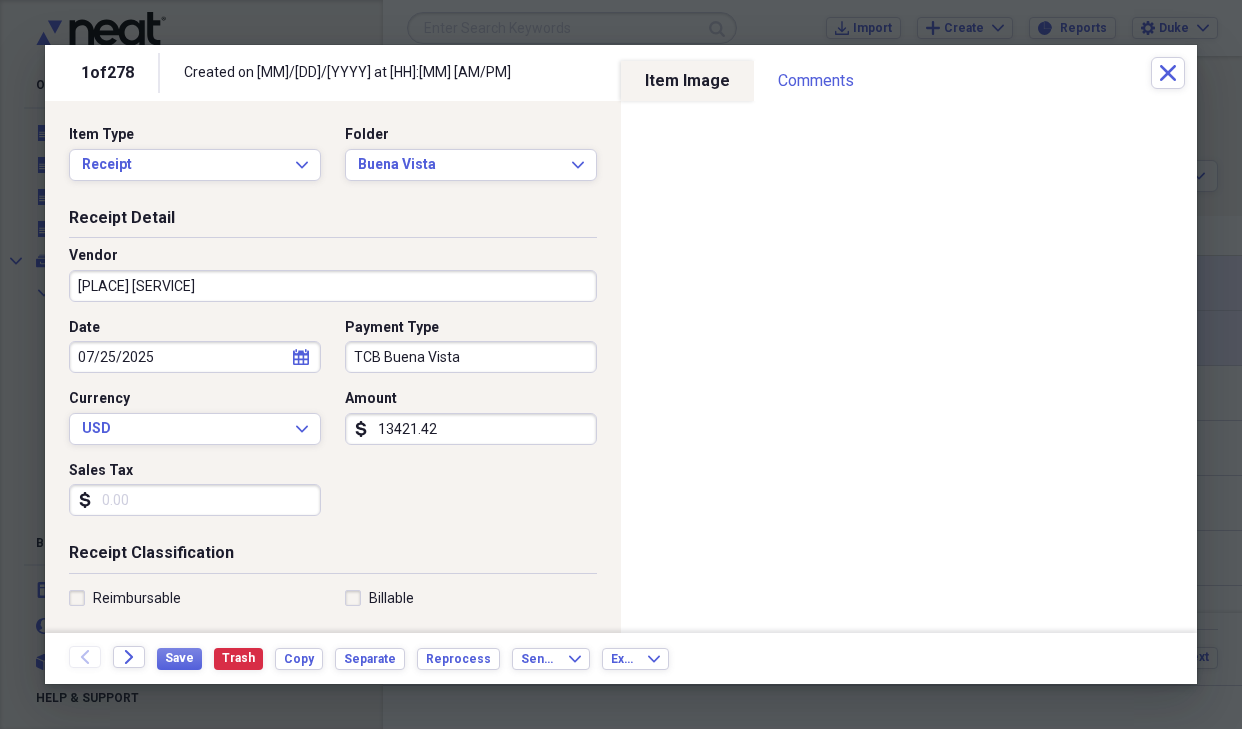 type on "134214.21" 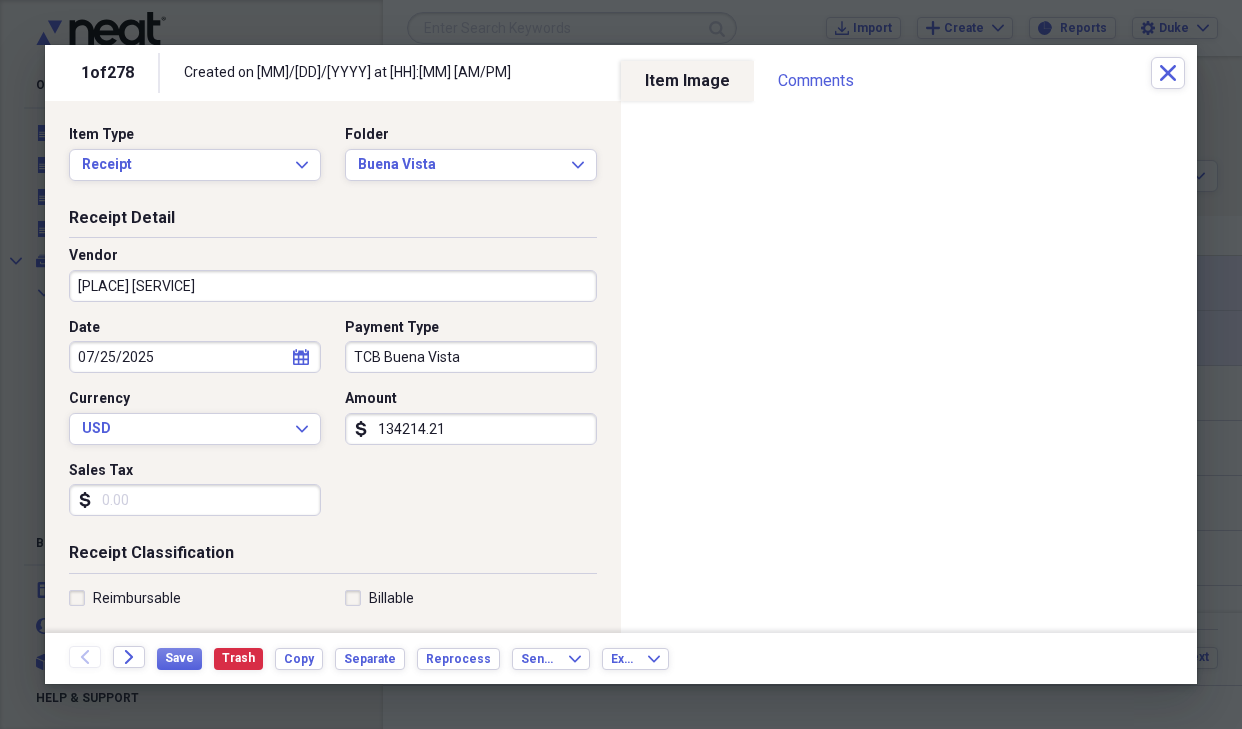 select on "6" 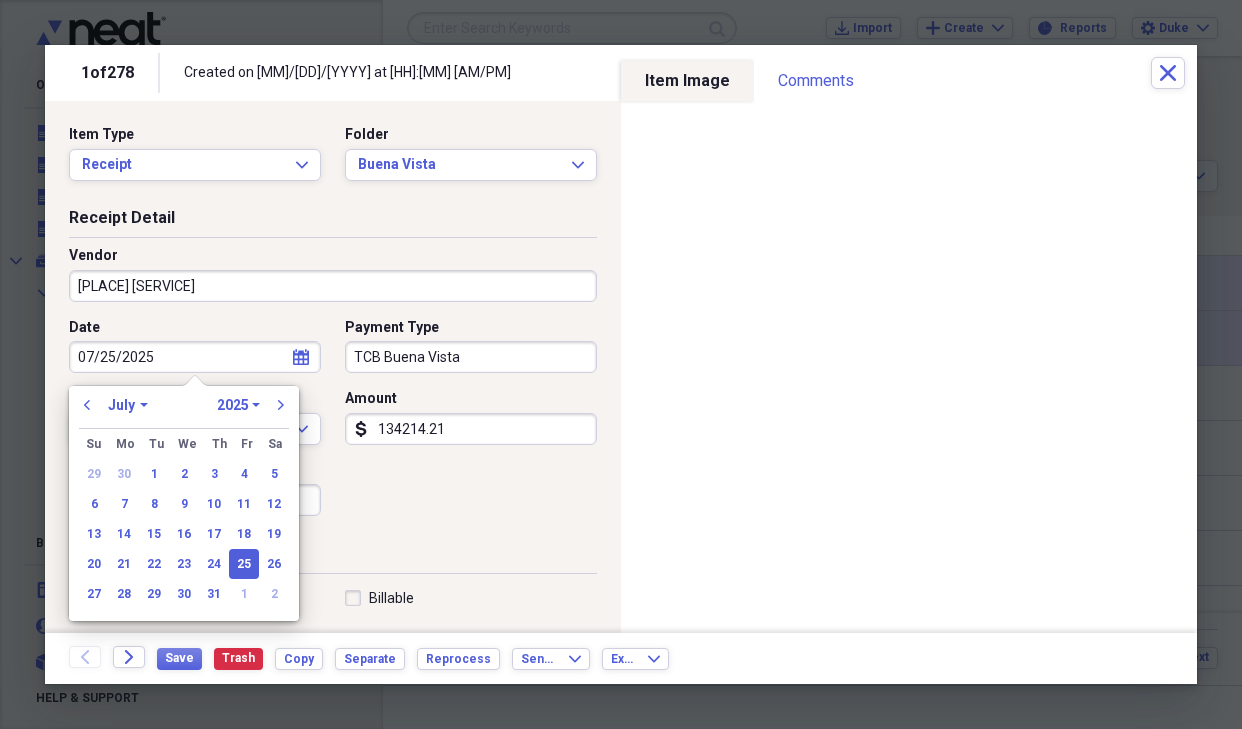 click on "07/25/2025" at bounding box center [195, 357] 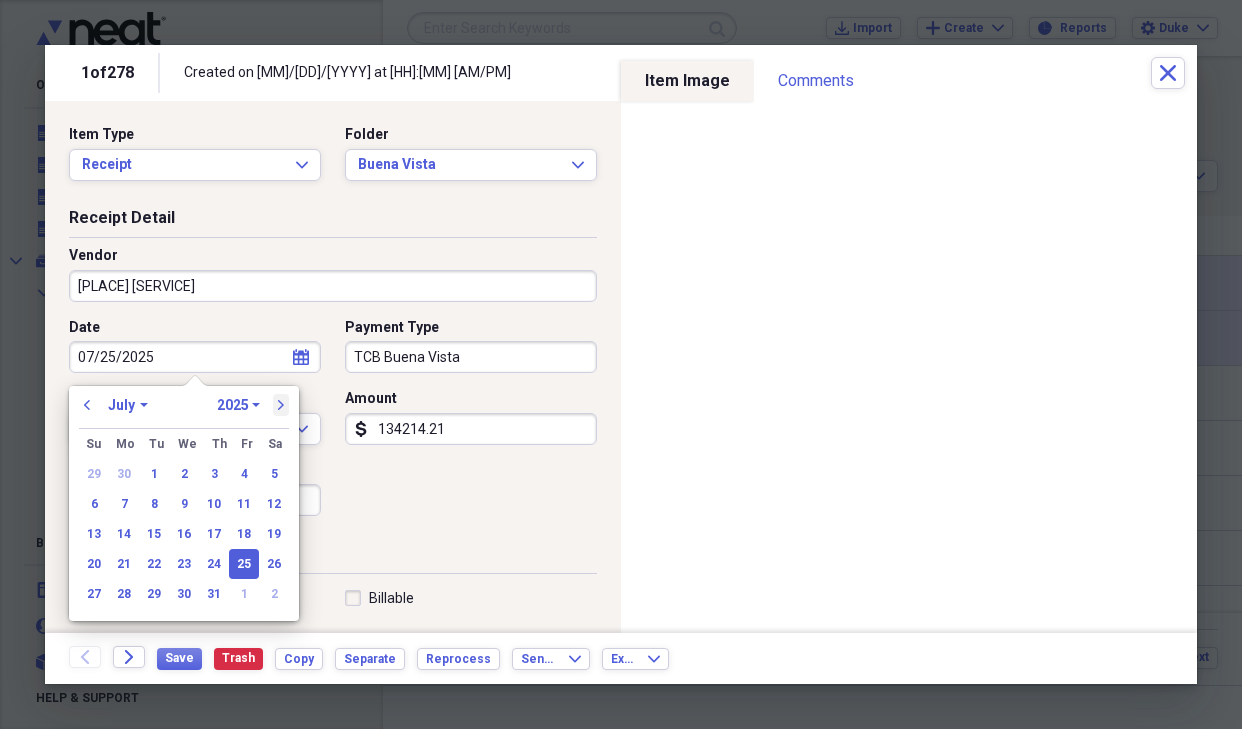 click on "next" at bounding box center [281, 405] 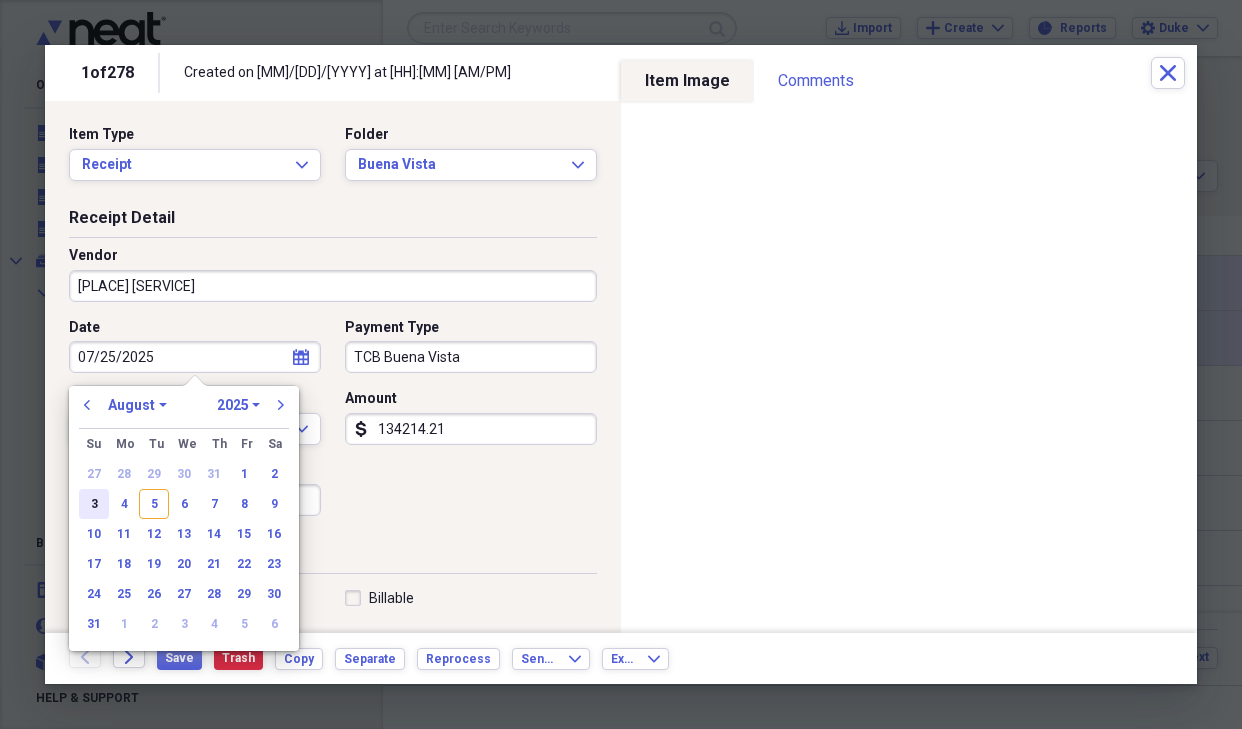 click on "3" at bounding box center [94, 504] 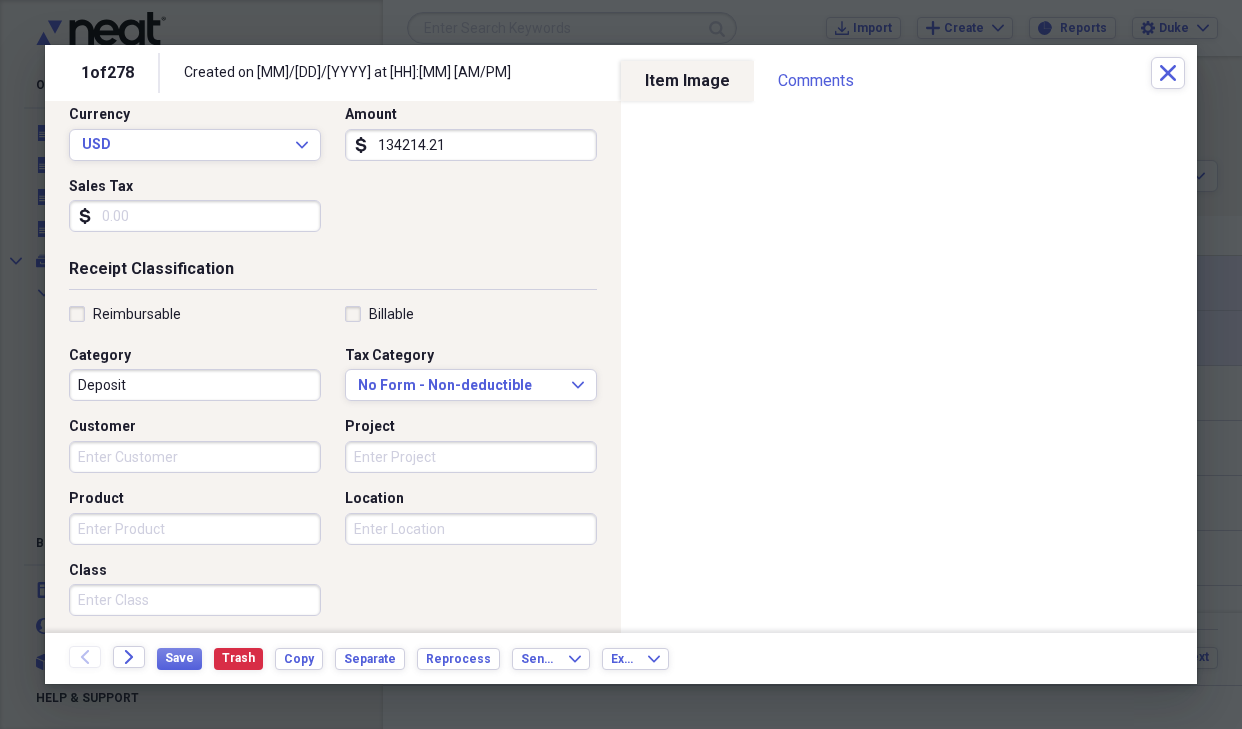 scroll, scrollTop: 315, scrollLeft: 0, axis: vertical 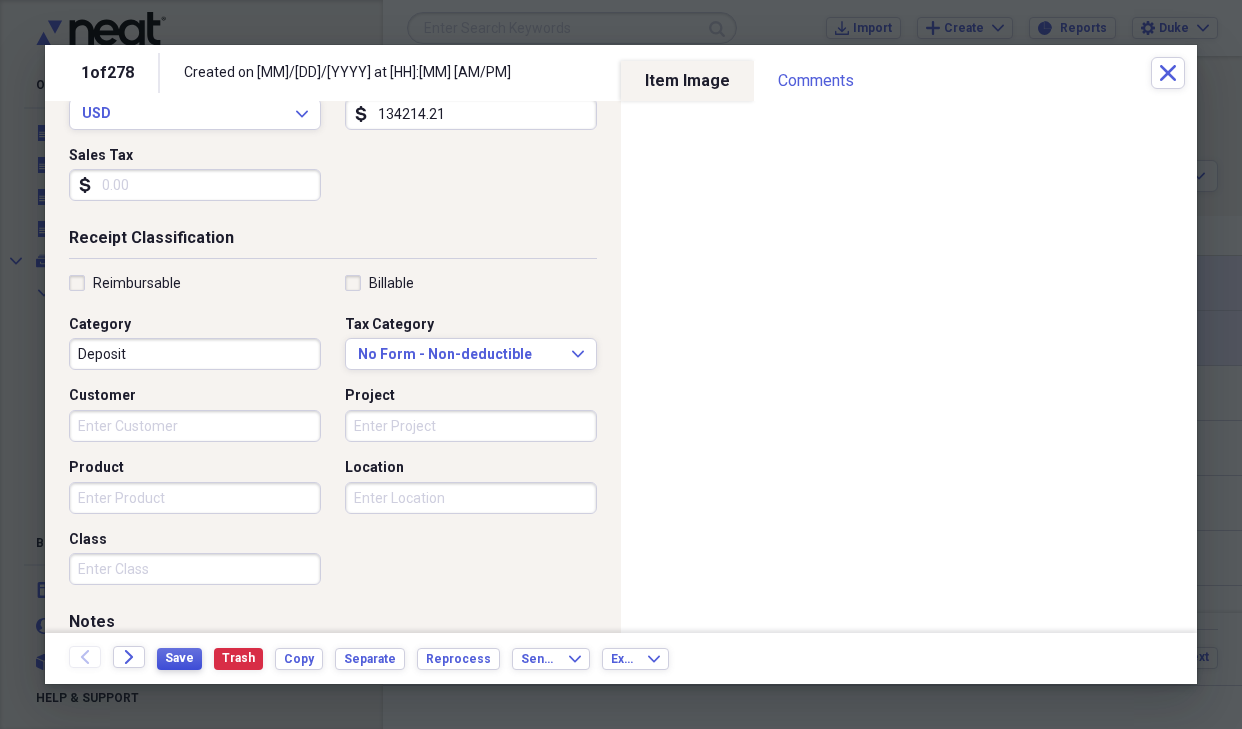 click on "Save" at bounding box center (179, 658) 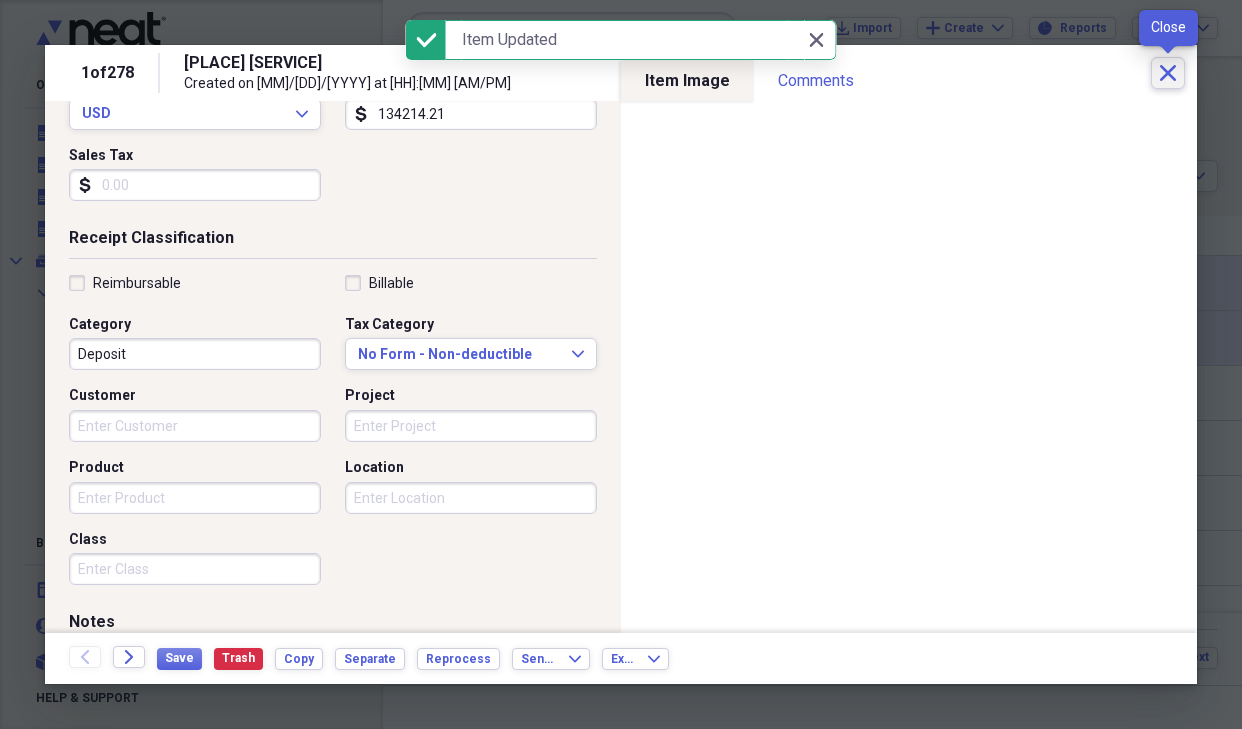click on "Close" 